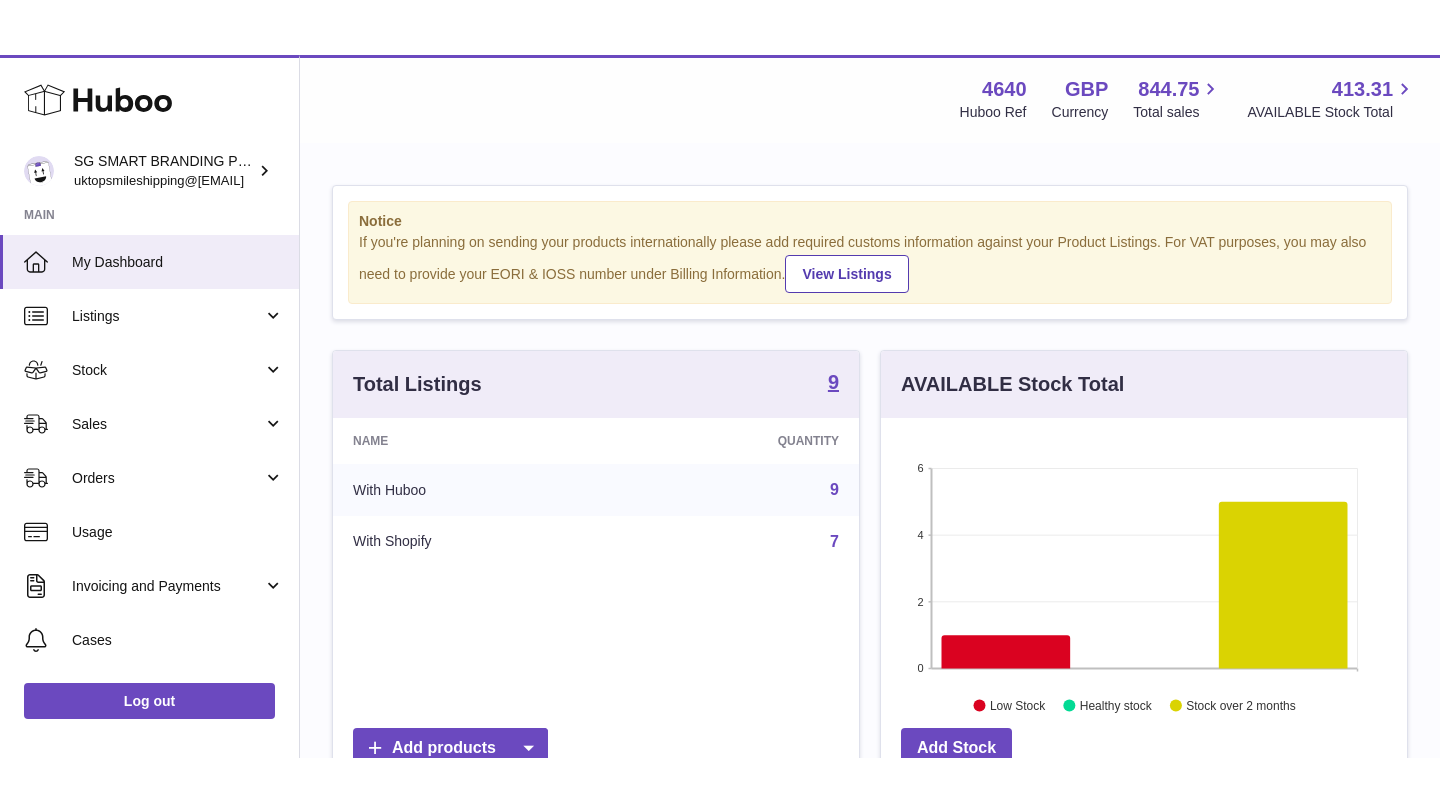scroll, scrollTop: 0, scrollLeft: 0, axis: both 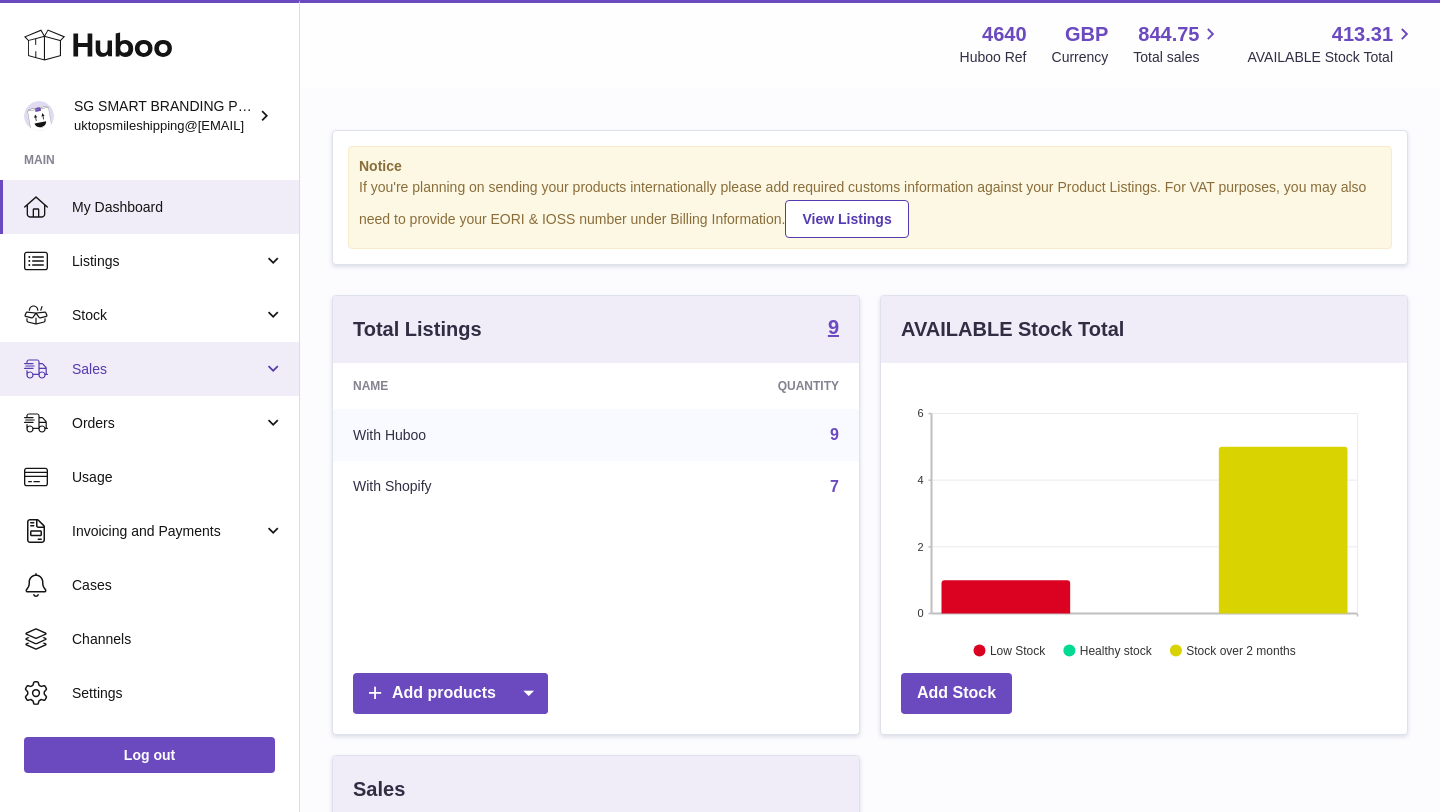 click on "Sales" at bounding box center (149, 369) 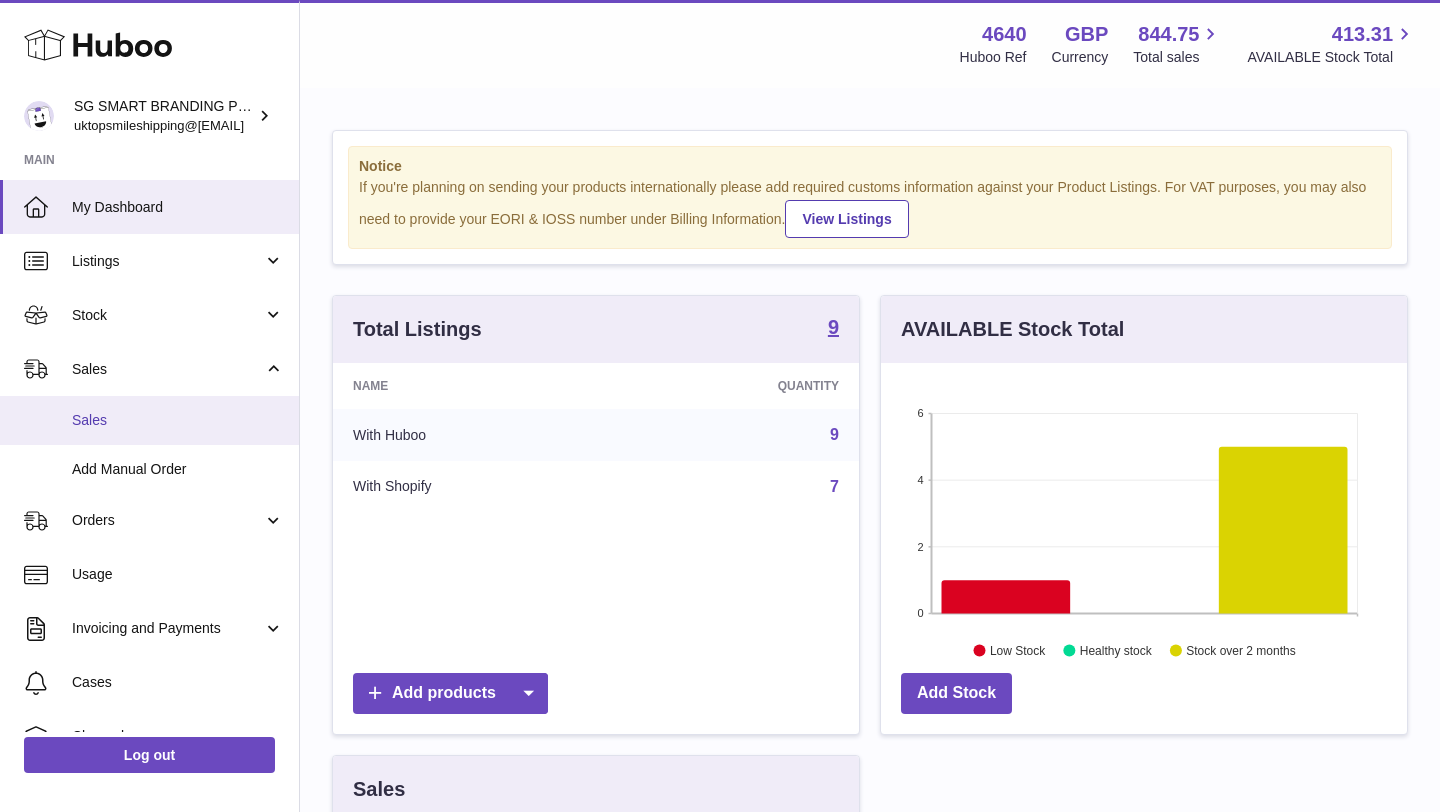 click on "Sales" at bounding box center (149, 420) 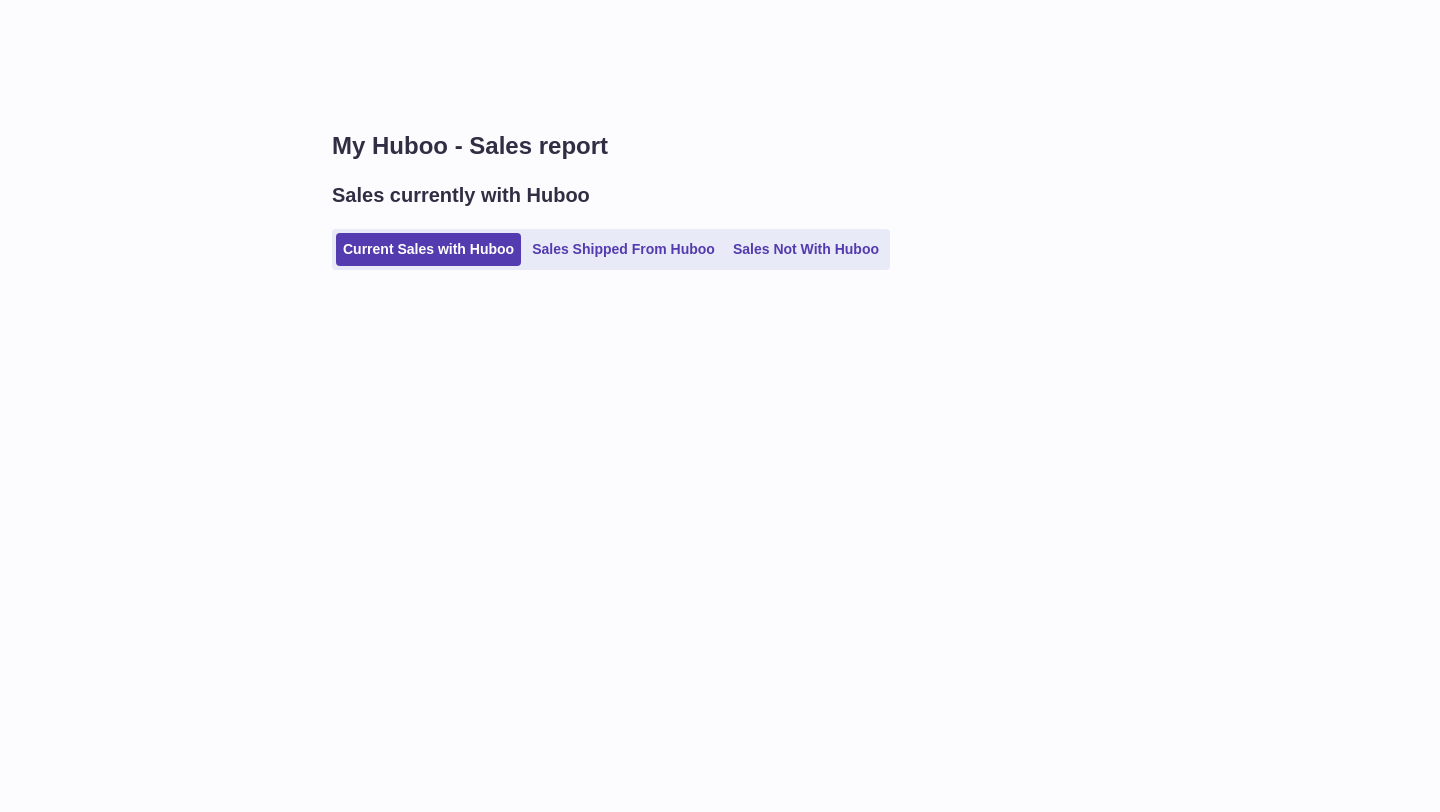 scroll, scrollTop: 0, scrollLeft: 0, axis: both 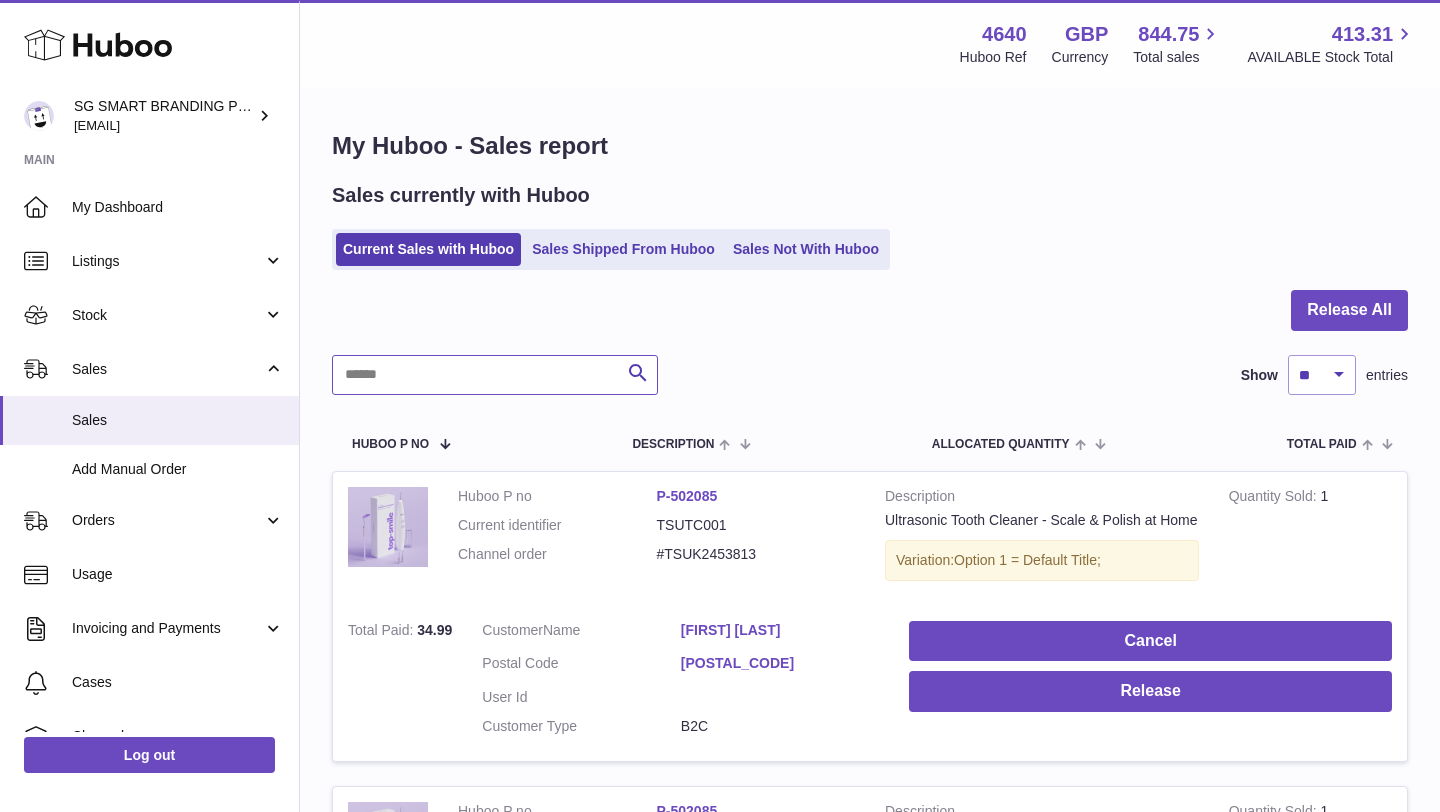 click at bounding box center [495, 375] 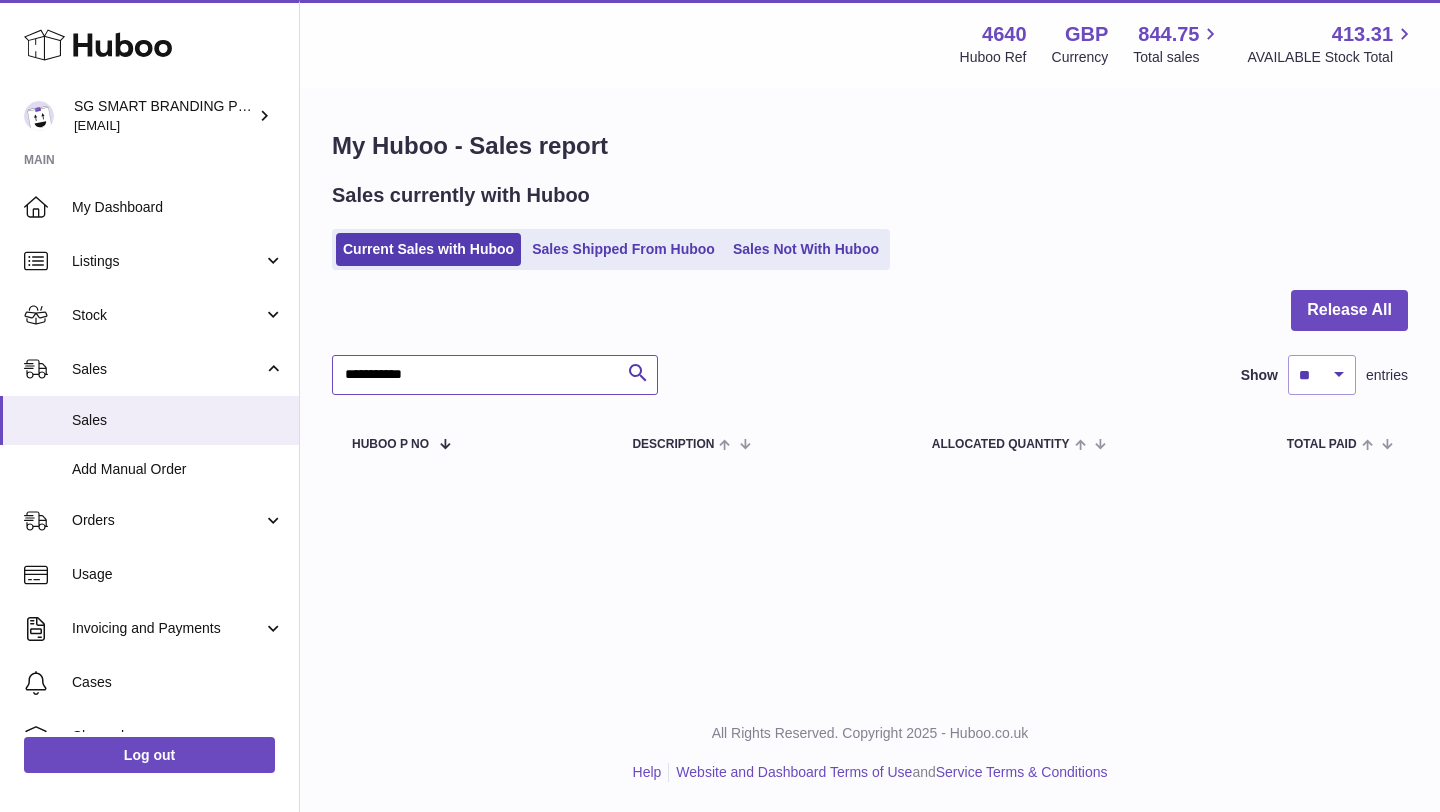 type on "**********" 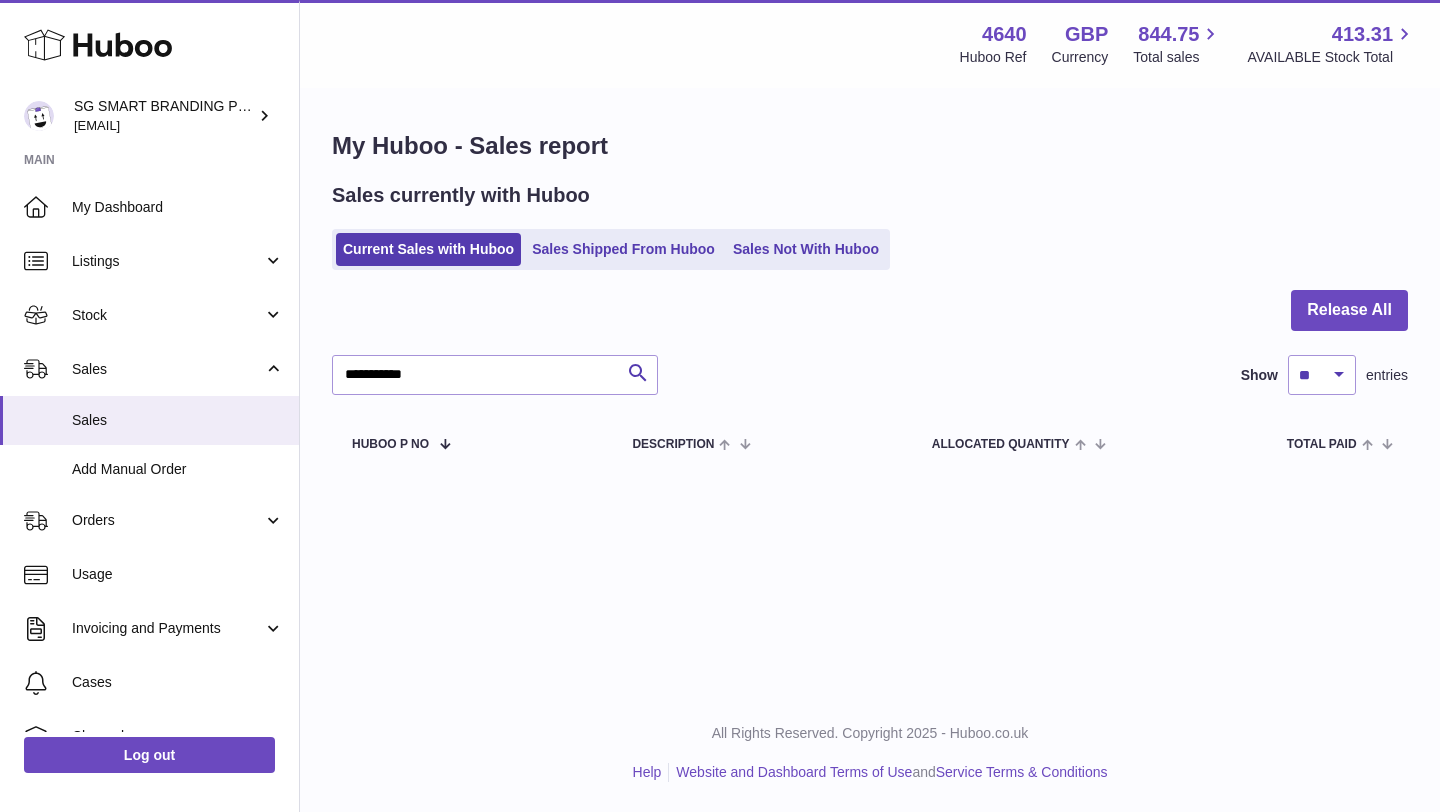click on "Current Sales with Huboo
Sales Shipped From Huboo
Sales Not With Huboo" at bounding box center [611, 249] 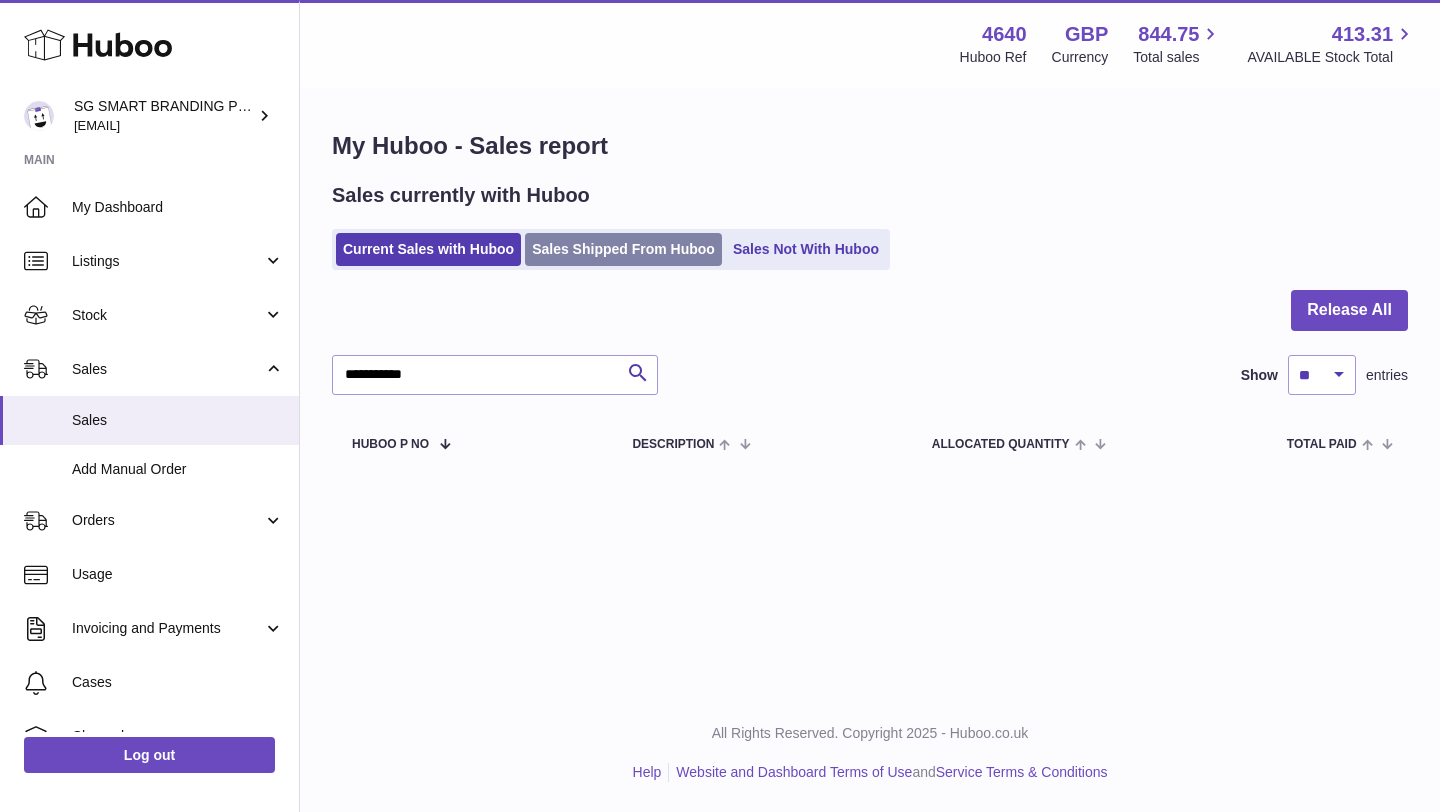 click on "Sales Shipped From Huboo" at bounding box center [623, 249] 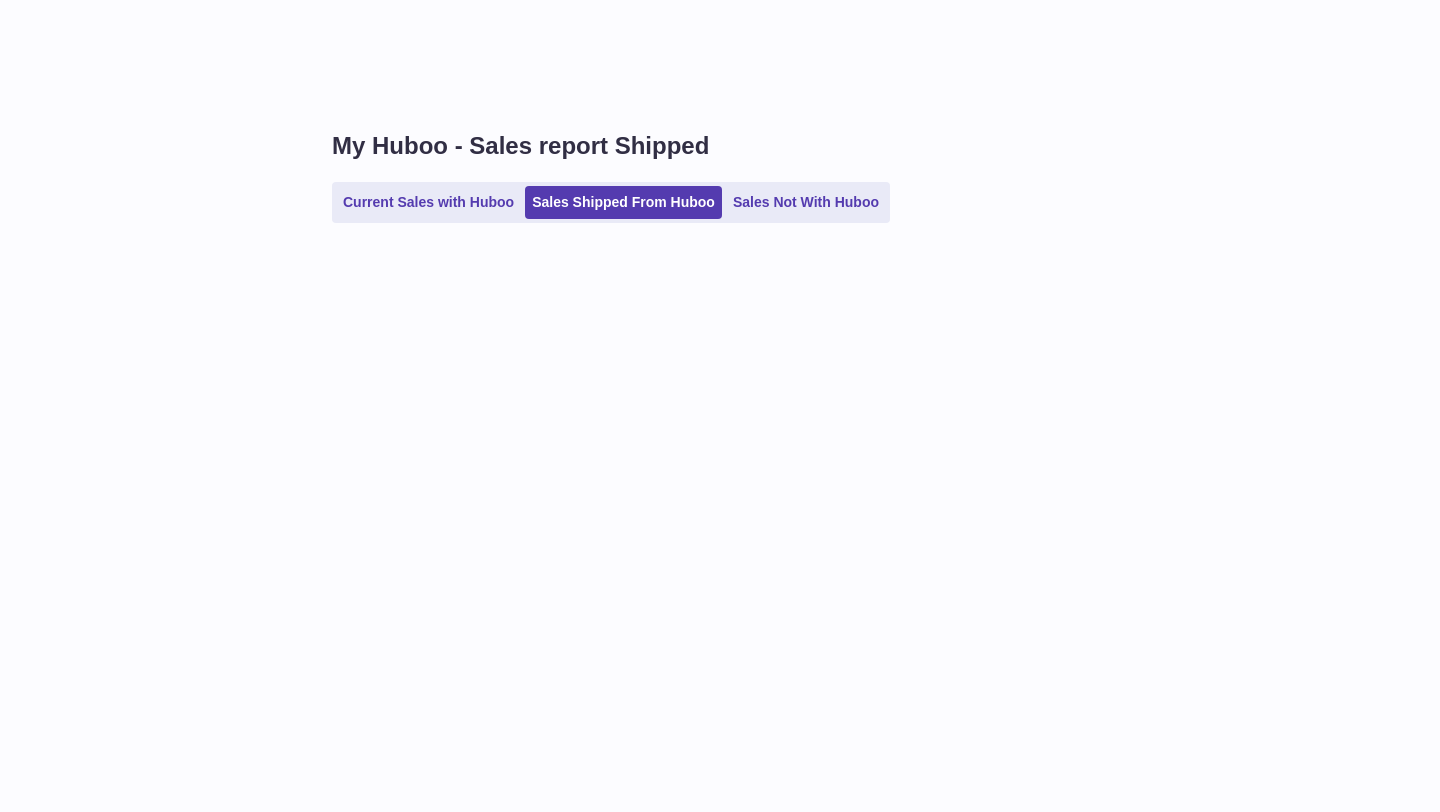 scroll, scrollTop: 0, scrollLeft: 0, axis: both 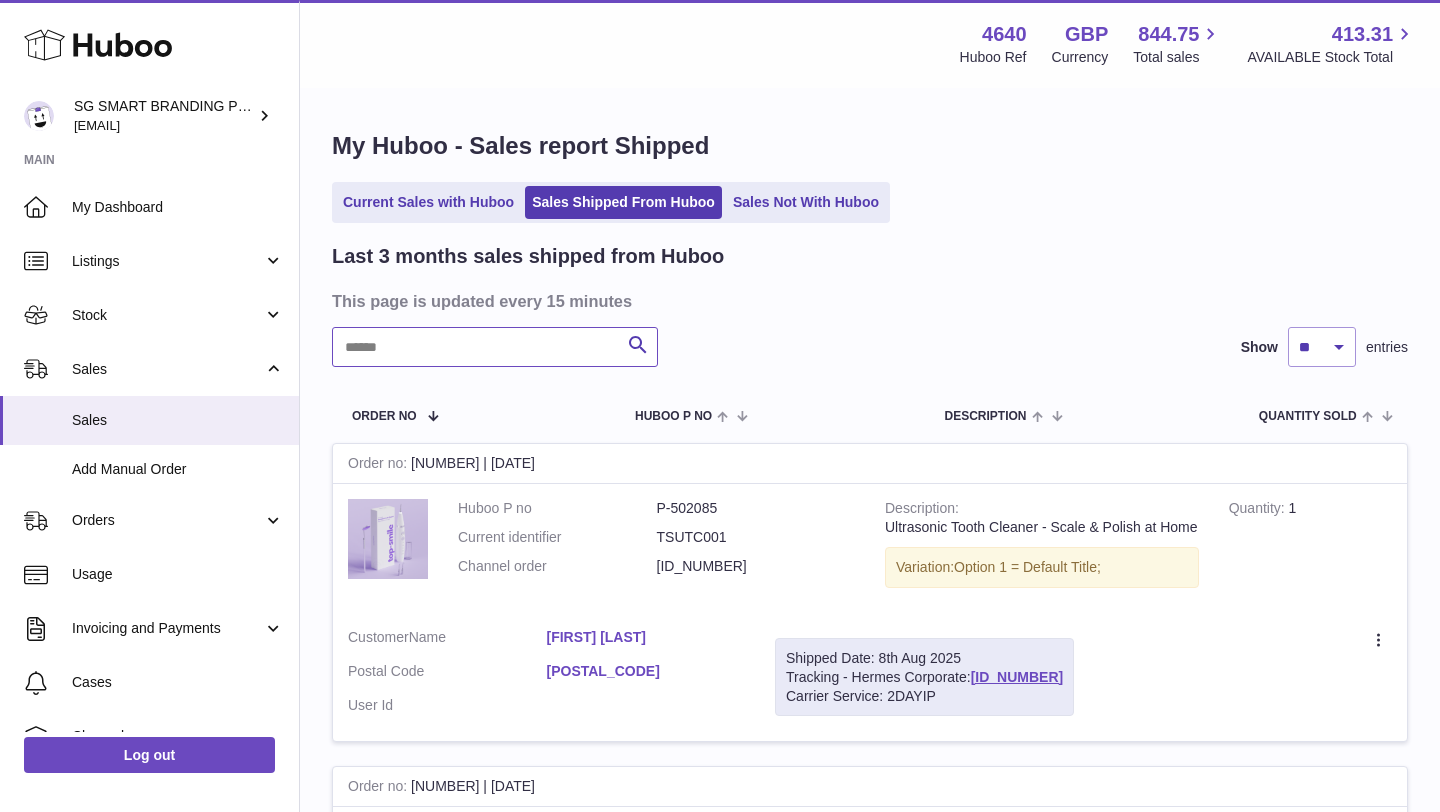 click at bounding box center (495, 347) 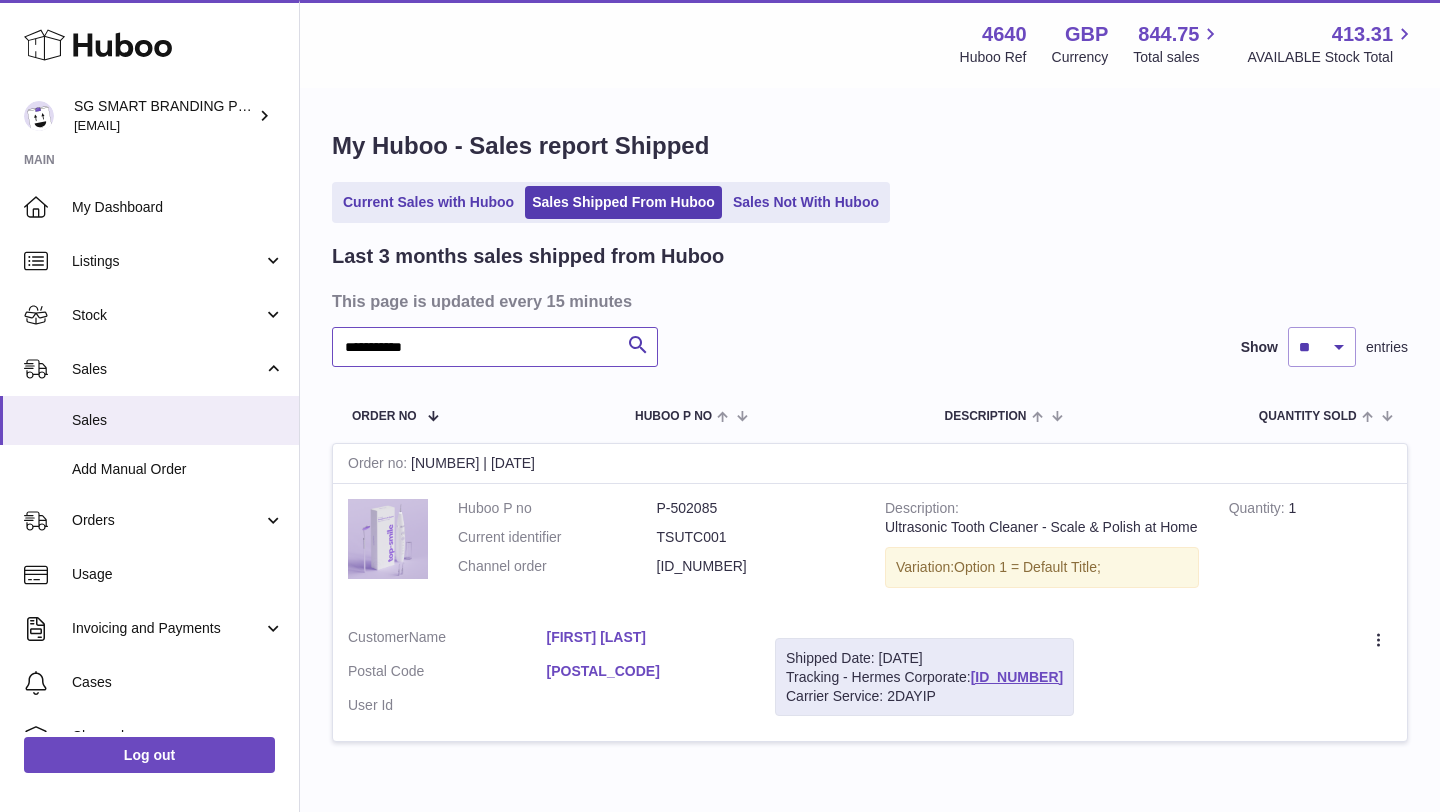 type on "**********" 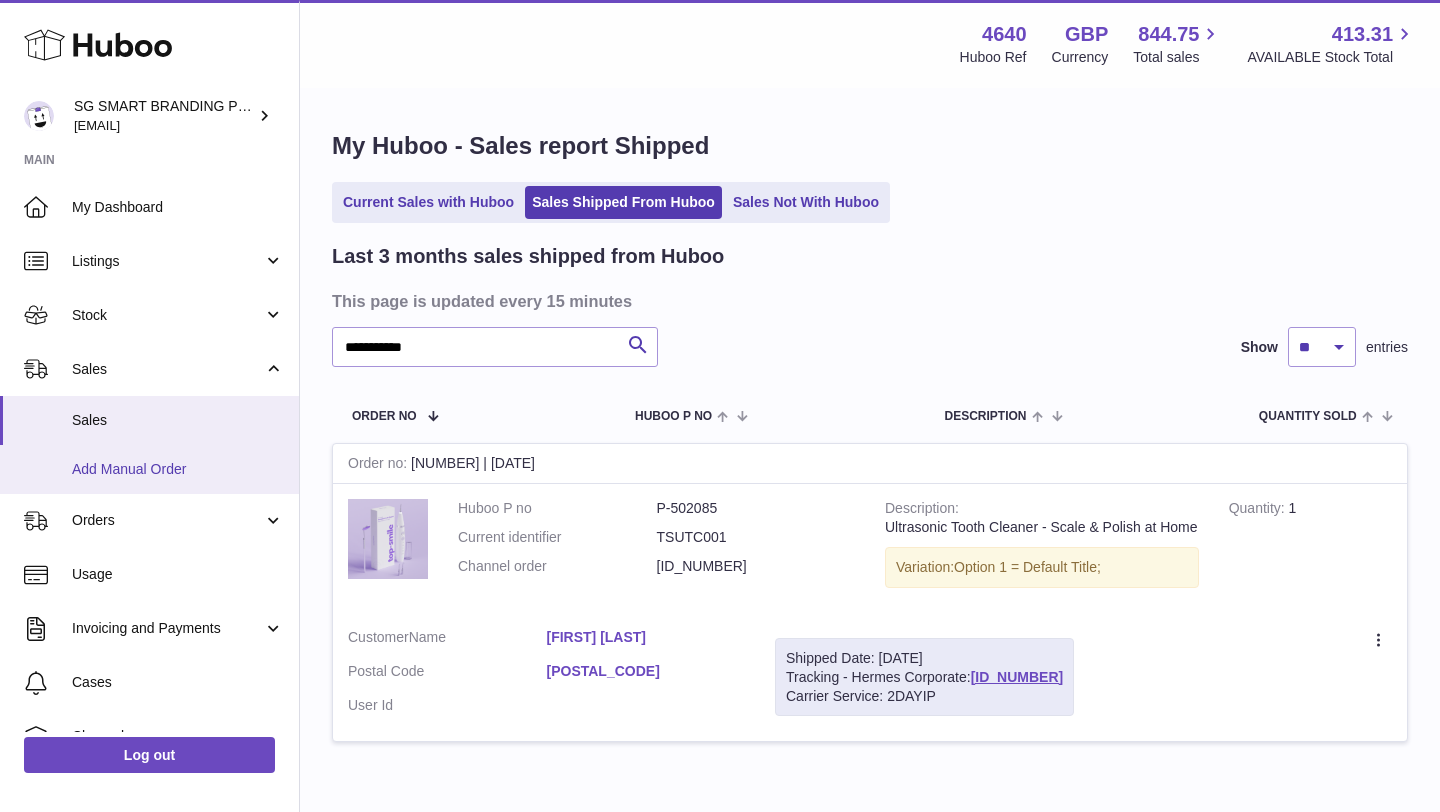 click on "Add Manual Order" at bounding box center [178, 469] 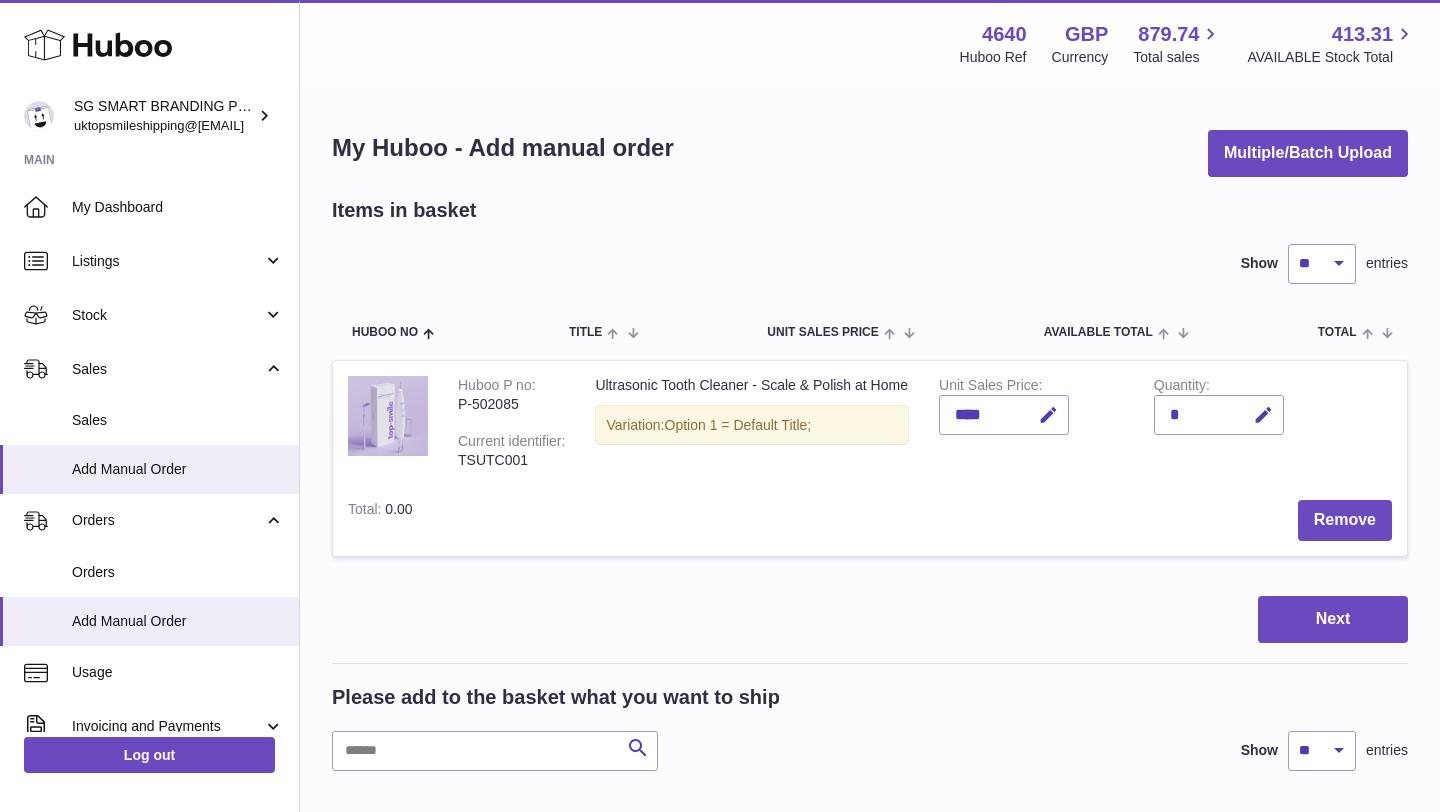 scroll, scrollTop: 0, scrollLeft: 0, axis: both 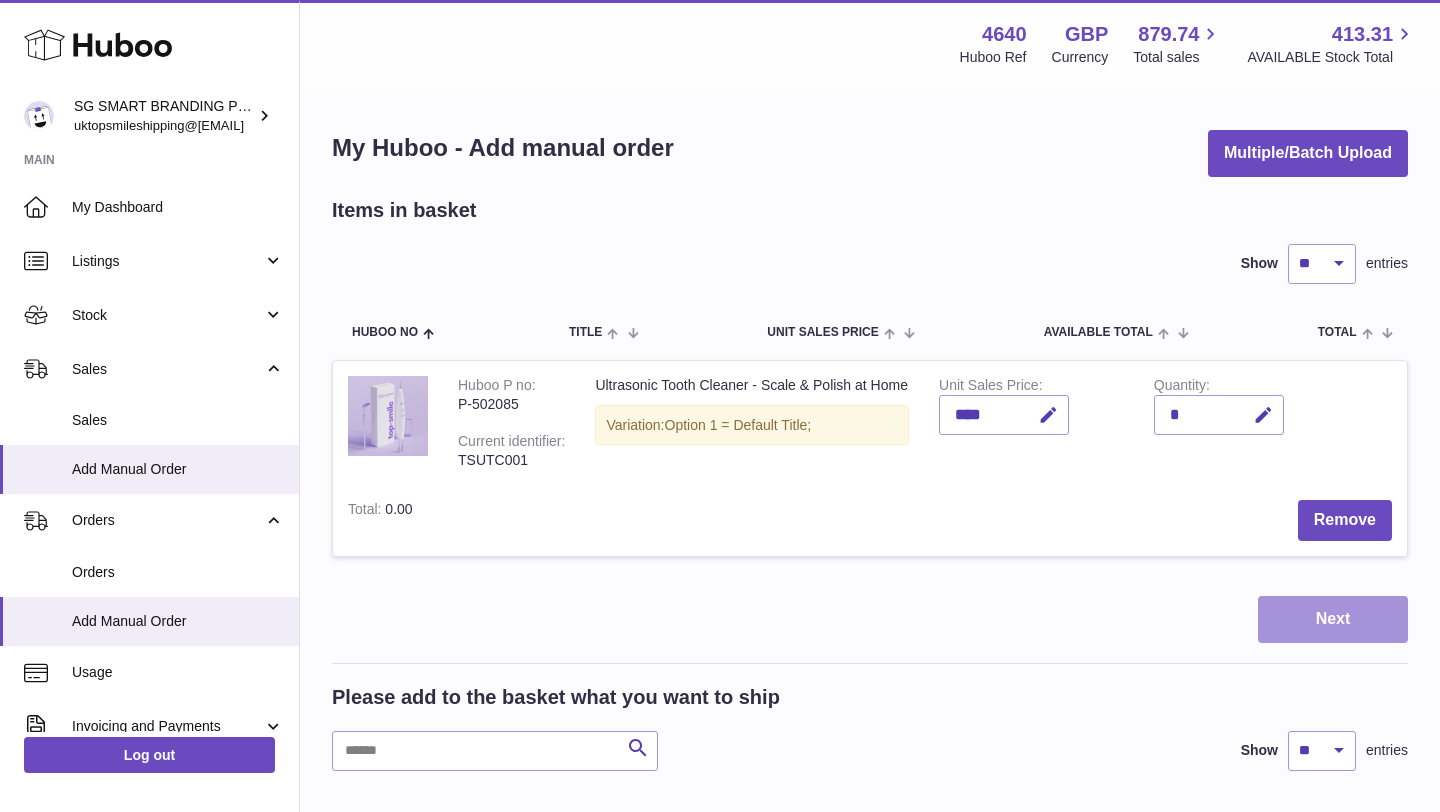 click on "Next" at bounding box center (1333, 619) 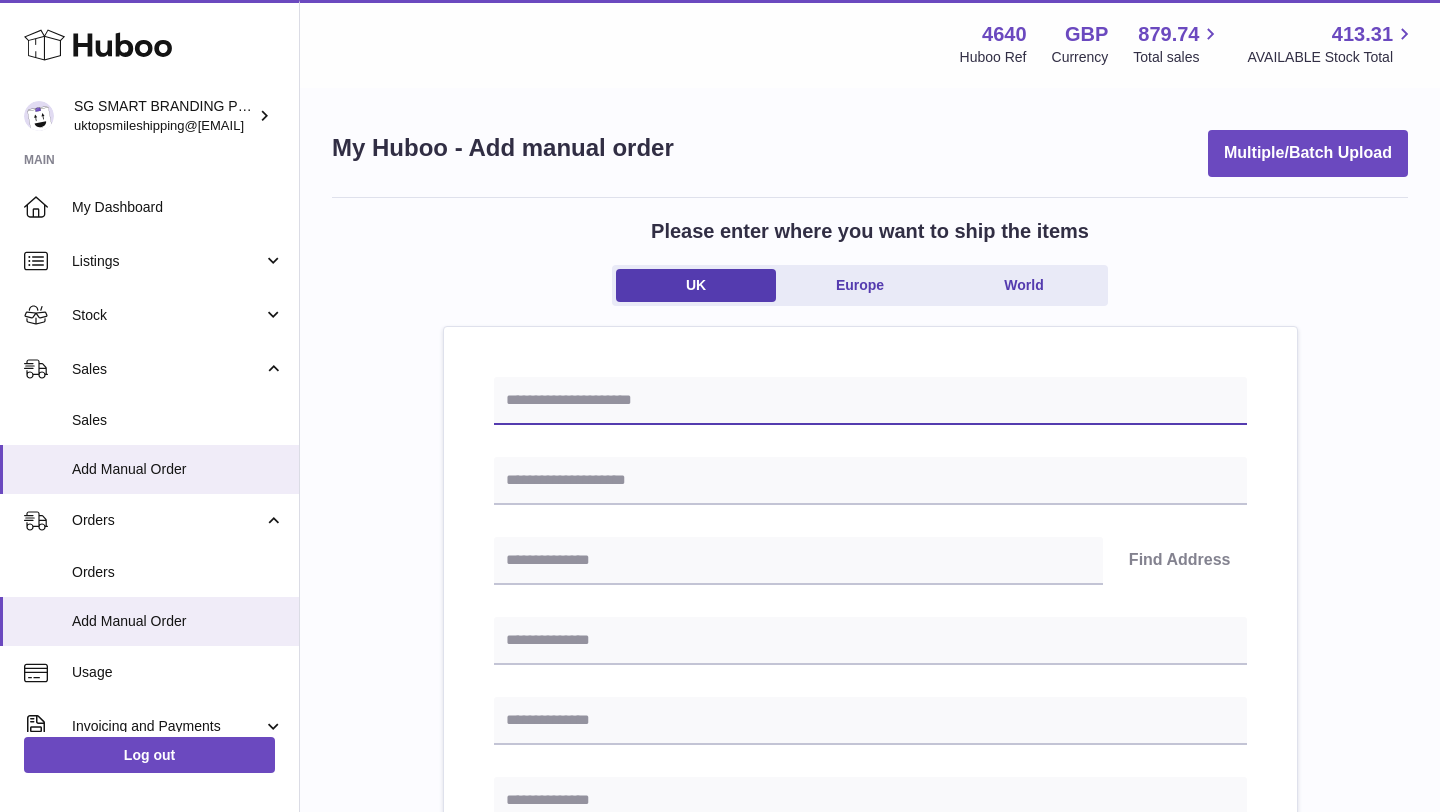 click at bounding box center [870, 401] 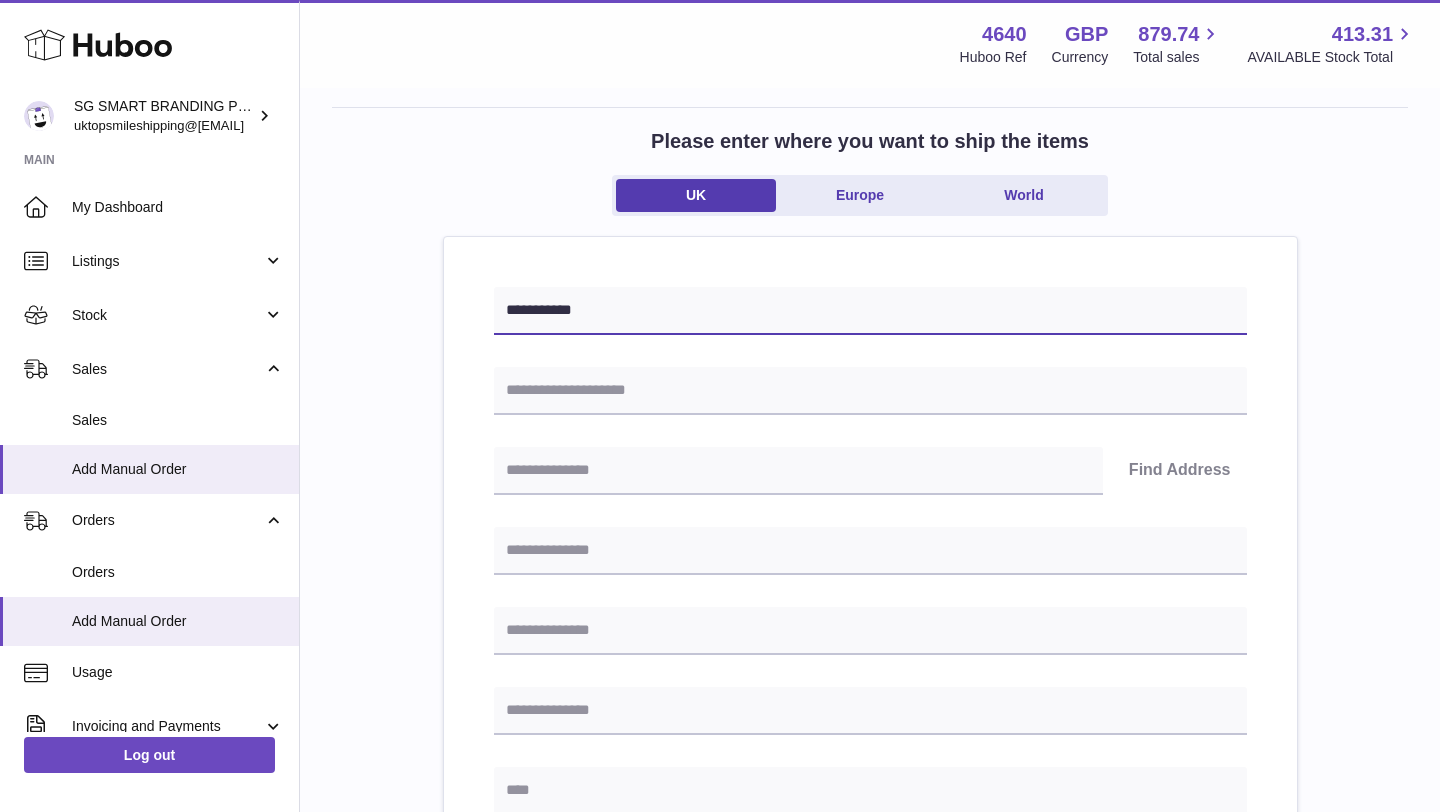 scroll, scrollTop: 98, scrollLeft: 0, axis: vertical 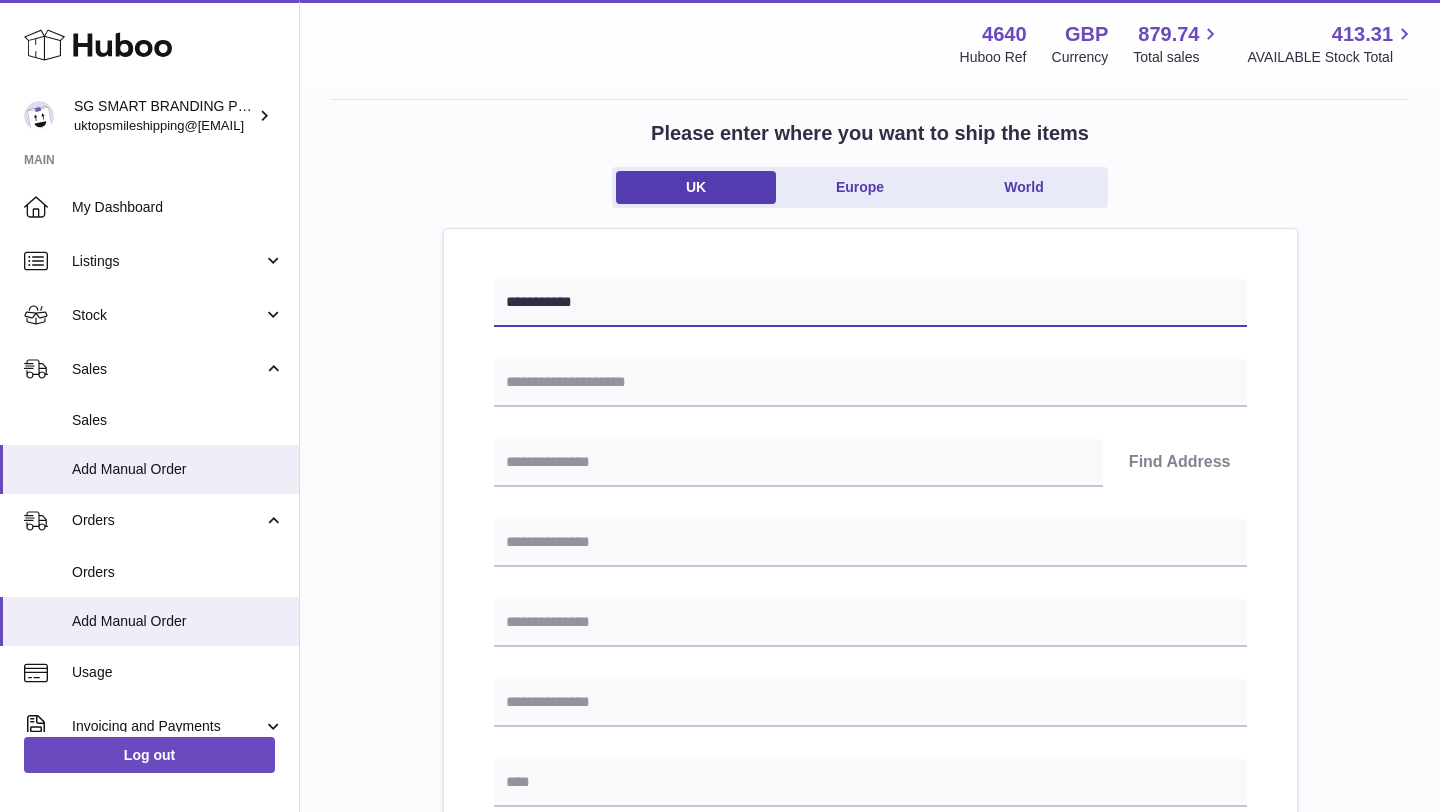 type on "**********" 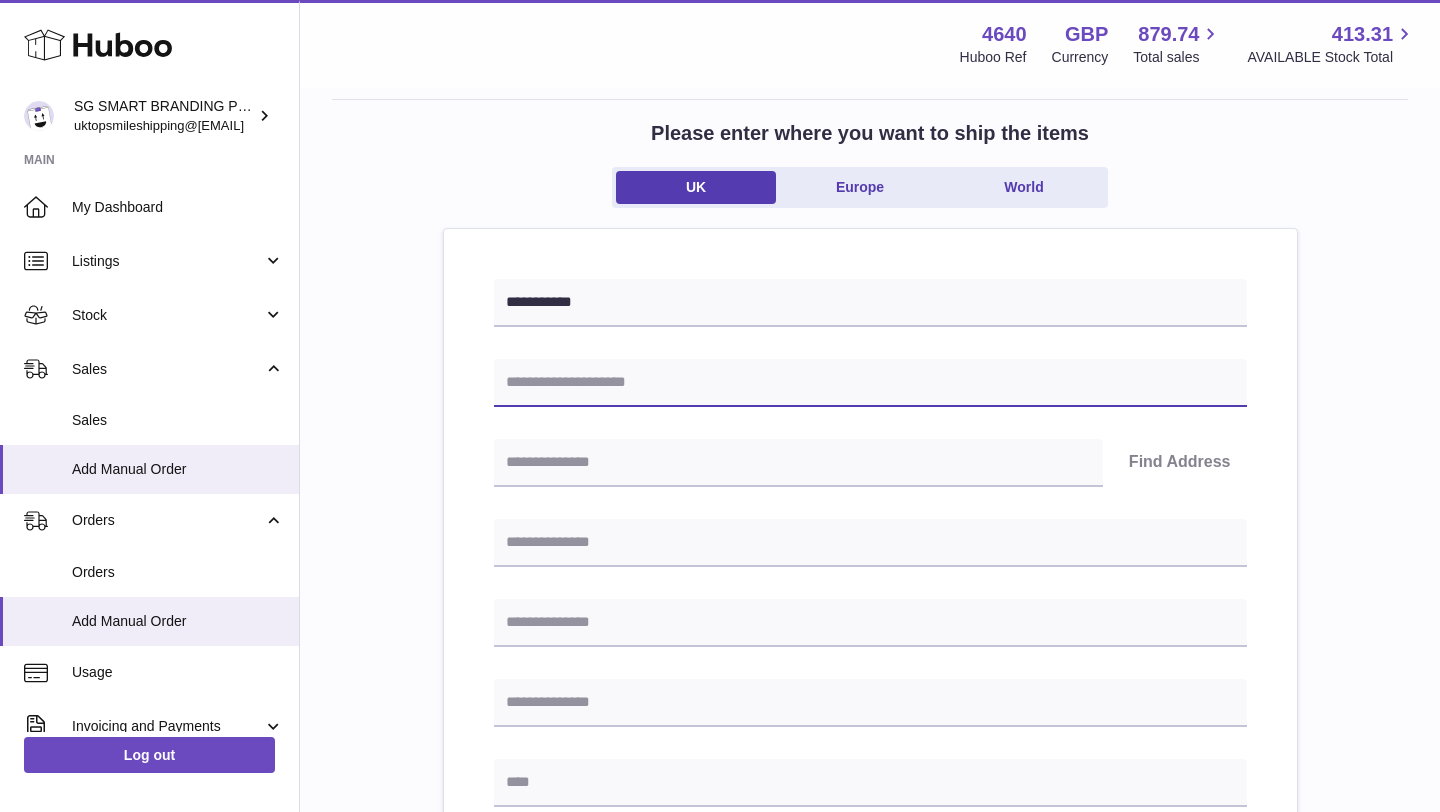 click at bounding box center (870, 383) 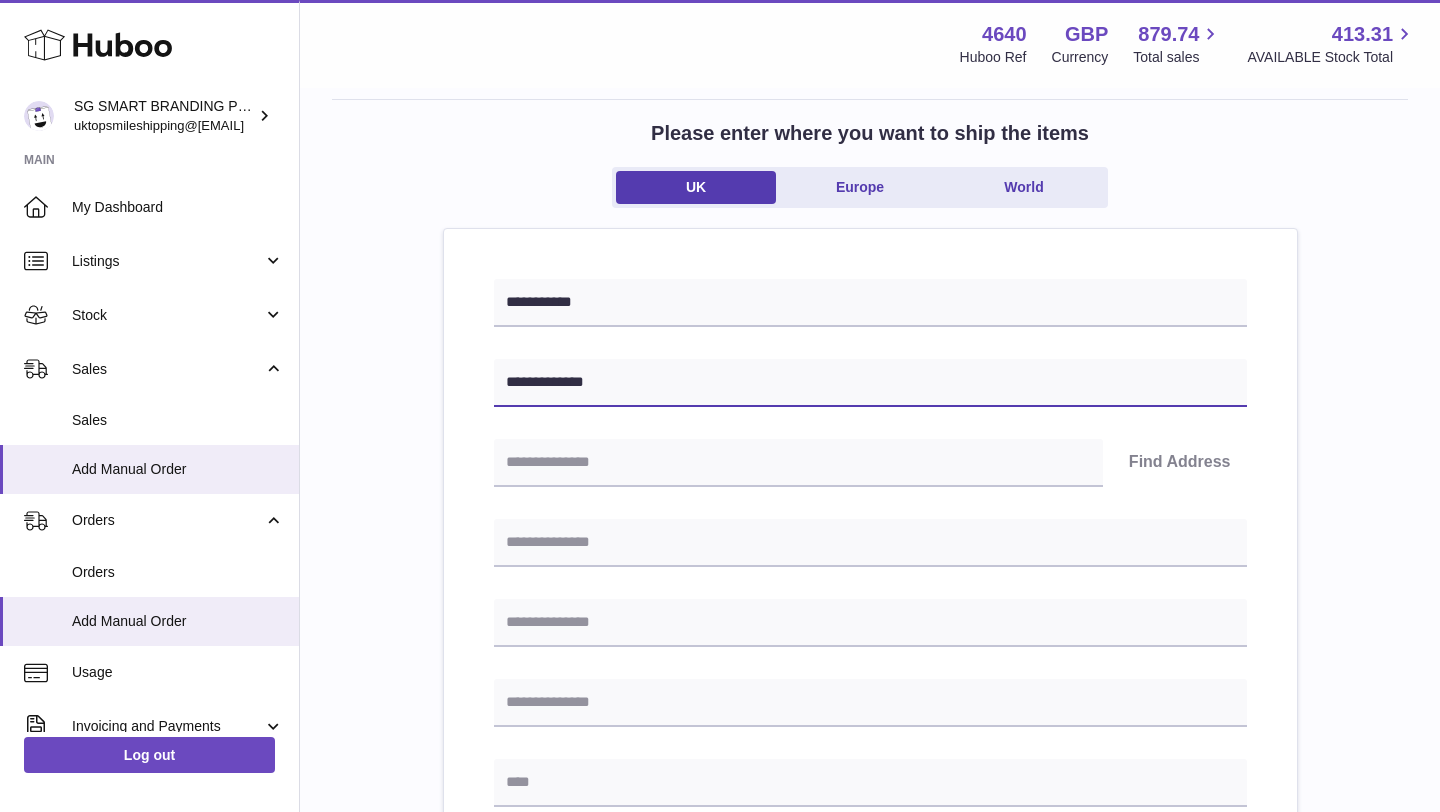 type on "**********" 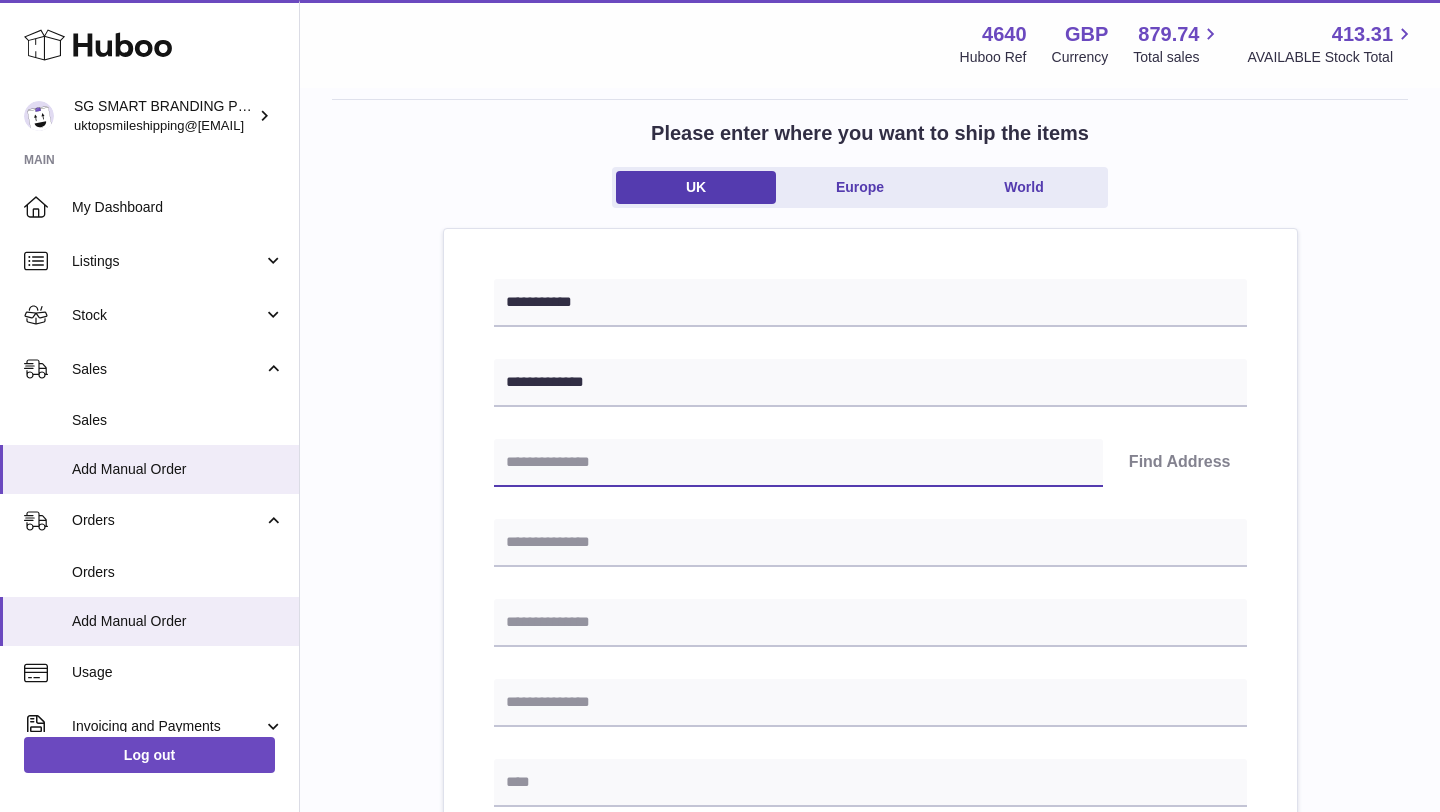 click at bounding box center [798, 463] 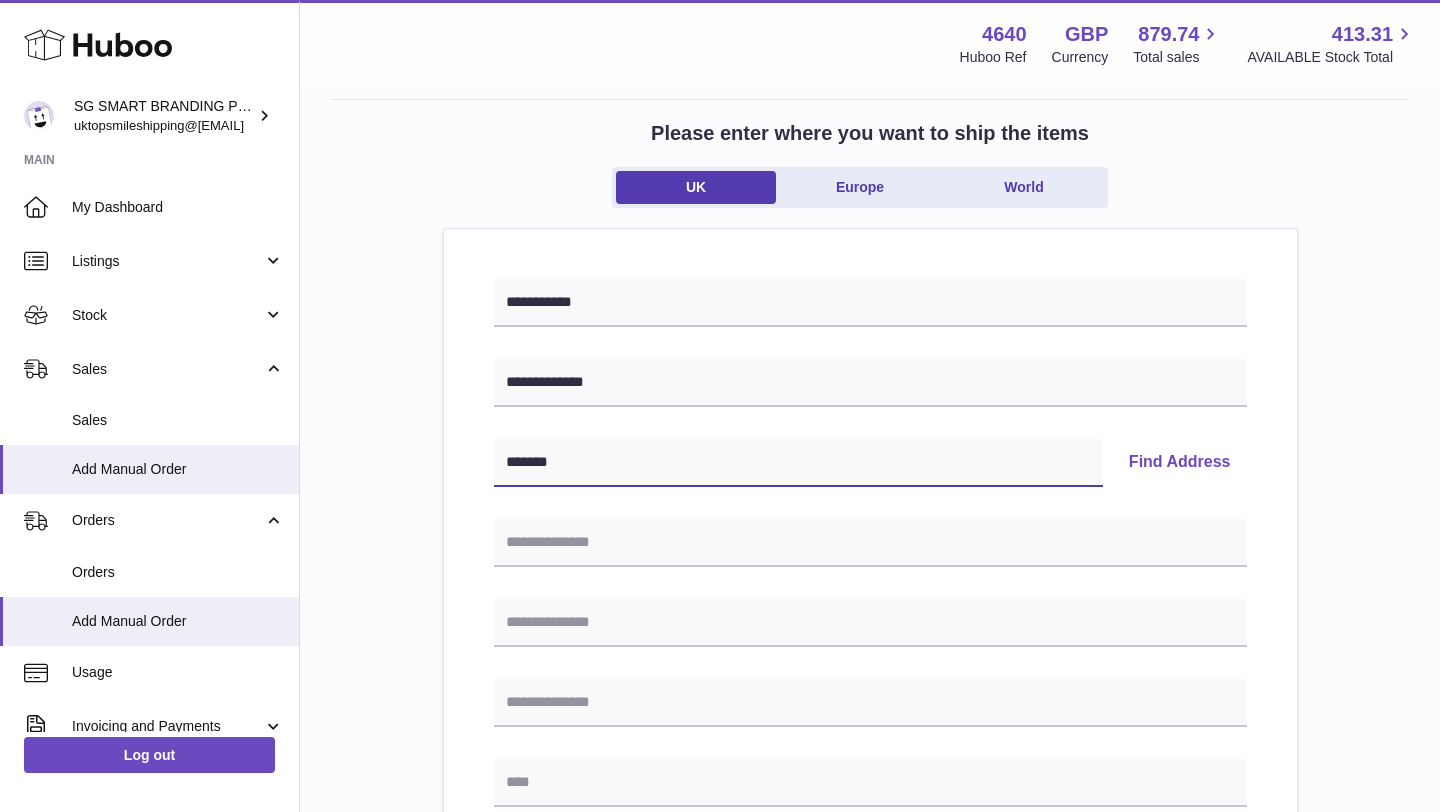 type on "*******" 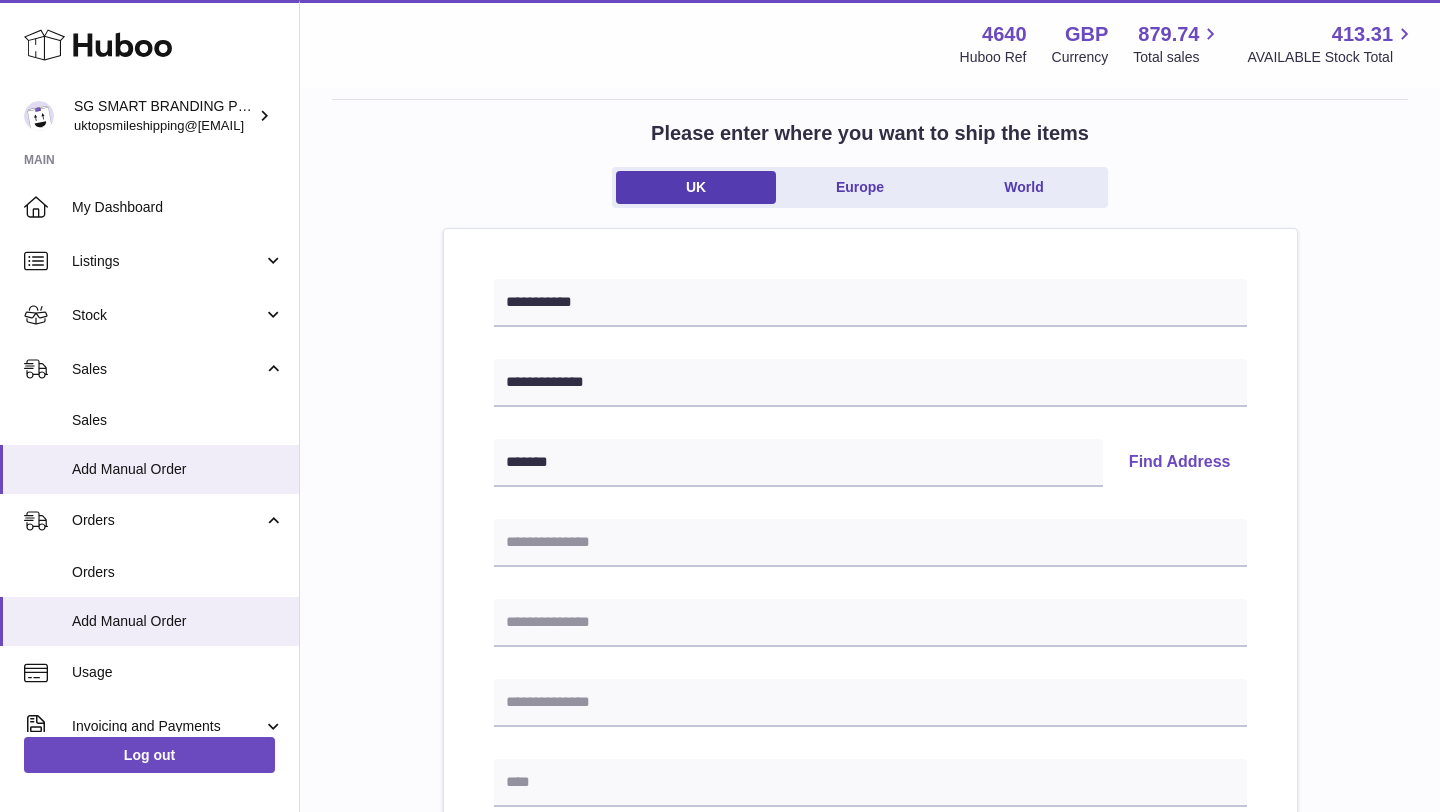 click on "Find Address" at bounding box center [1180, 463] 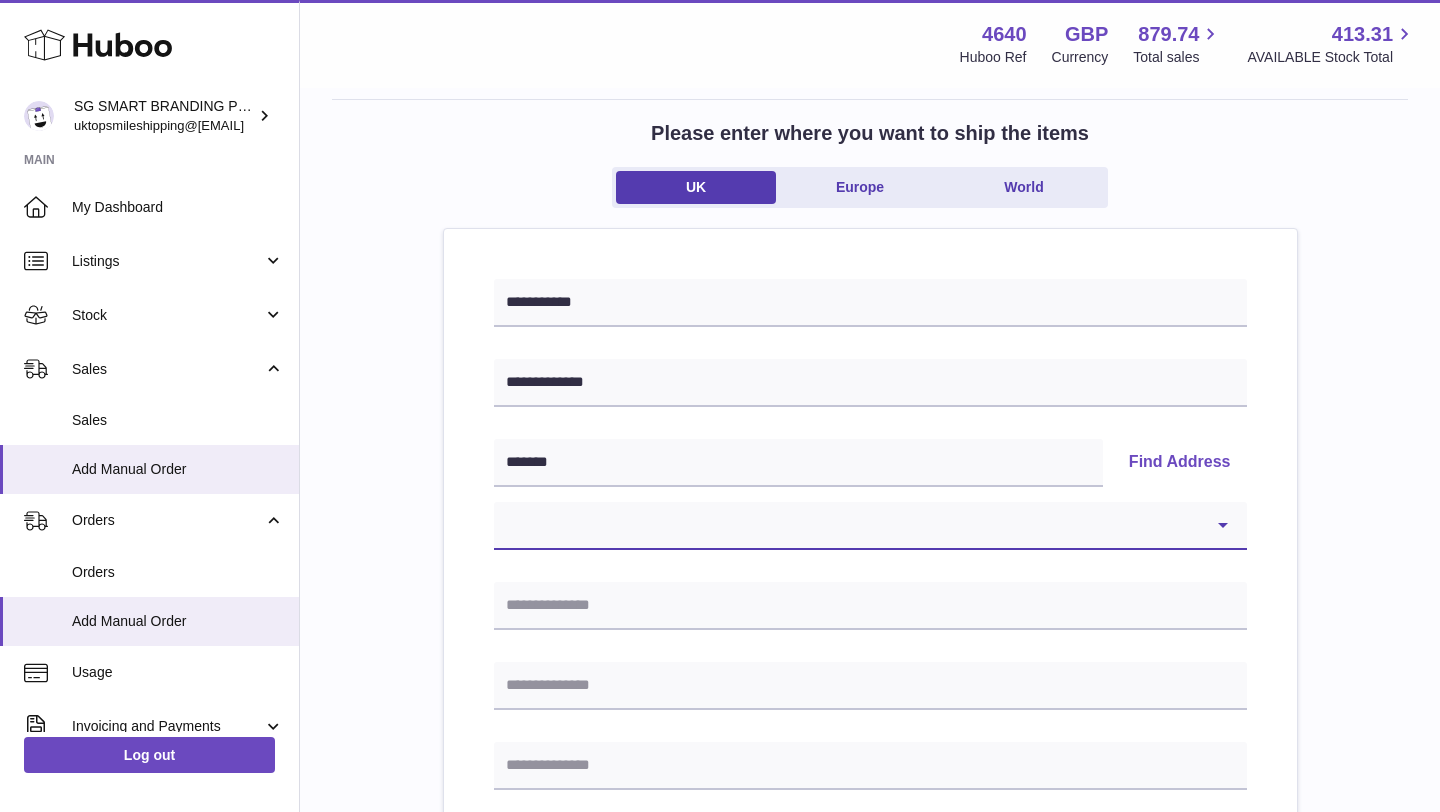 click on "**********" at bounding box center [870, 526] 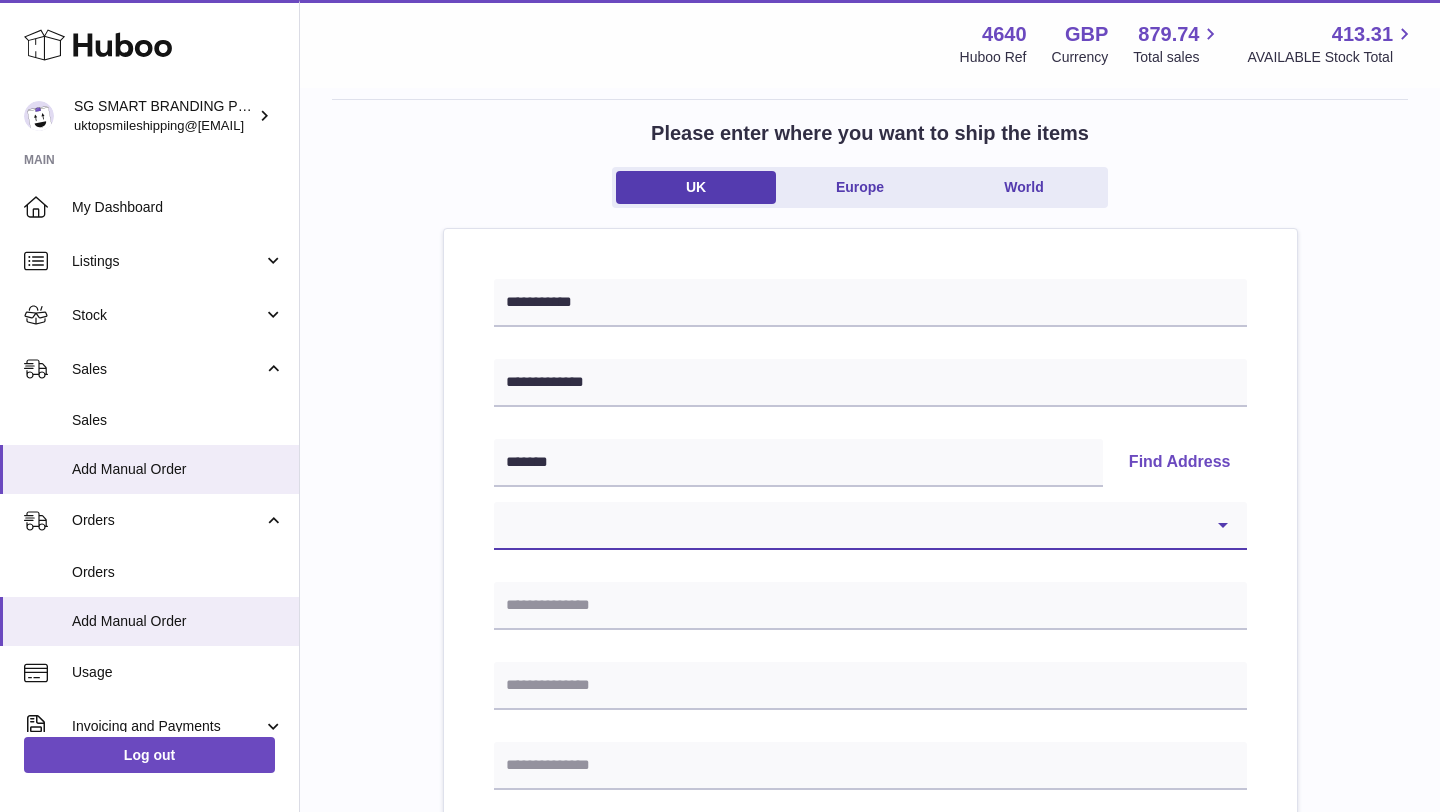 select on "**" 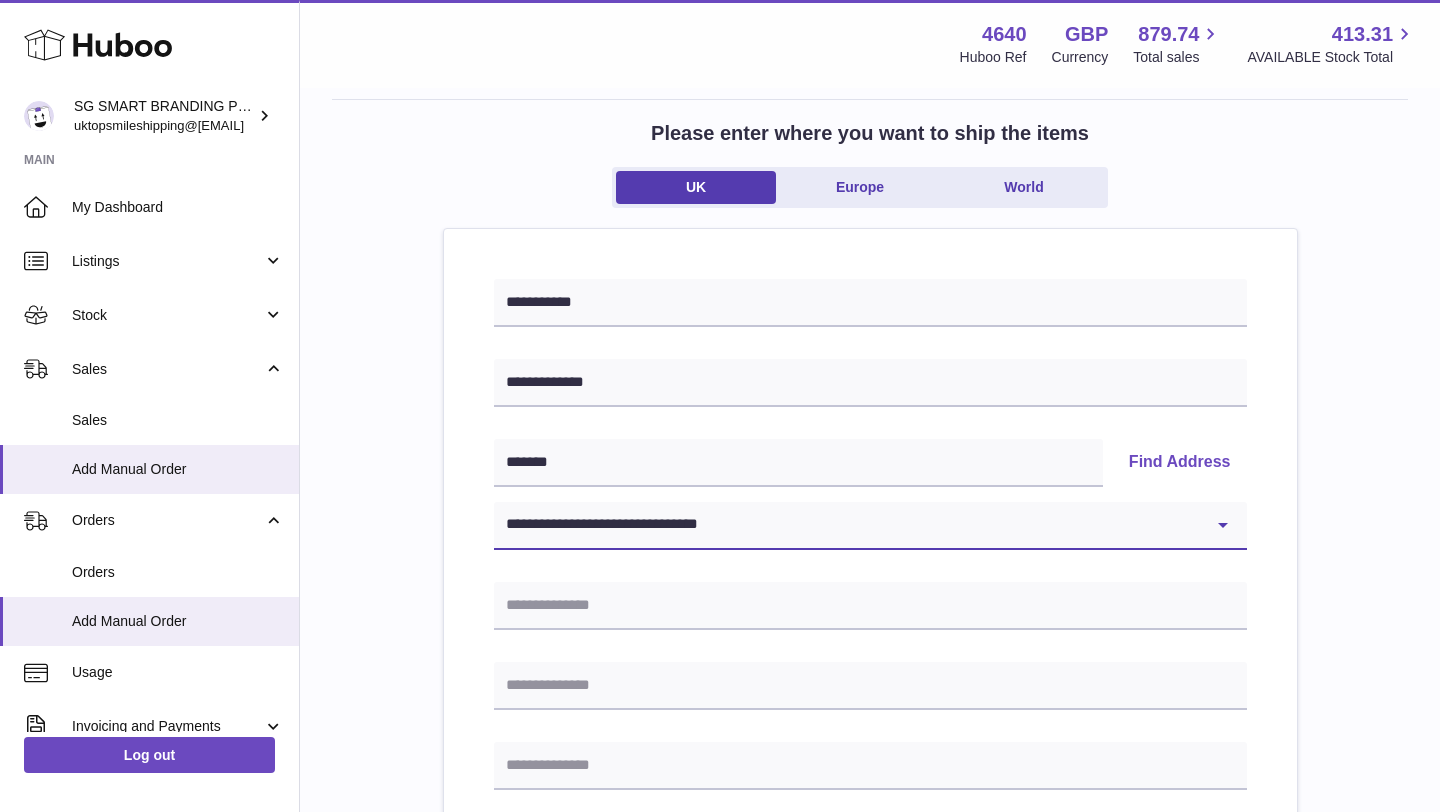 type on "**********" 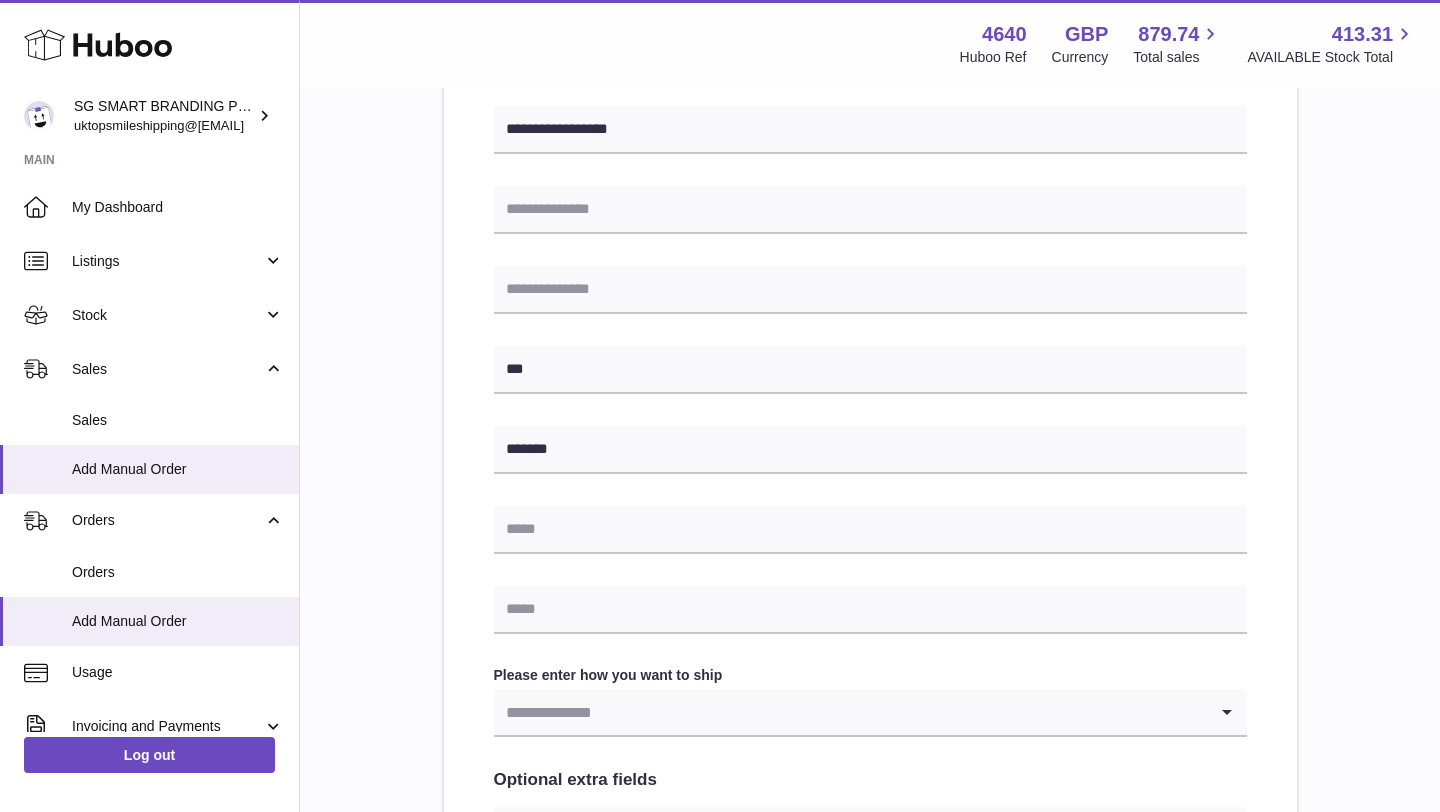 scroll, scrollTop: 681, scrollLeft: 0, axis: vertical 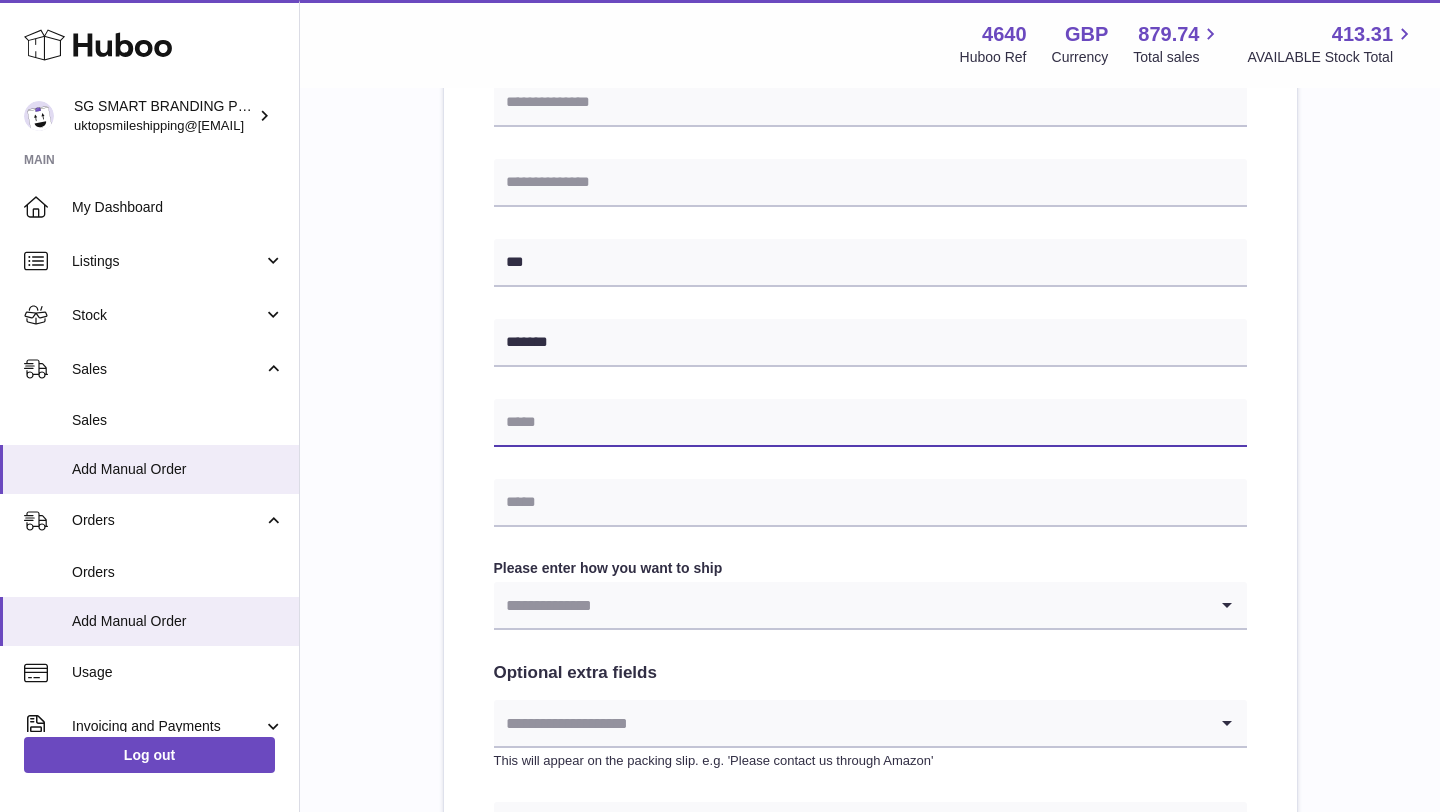 click at bounding box center [870, 423] 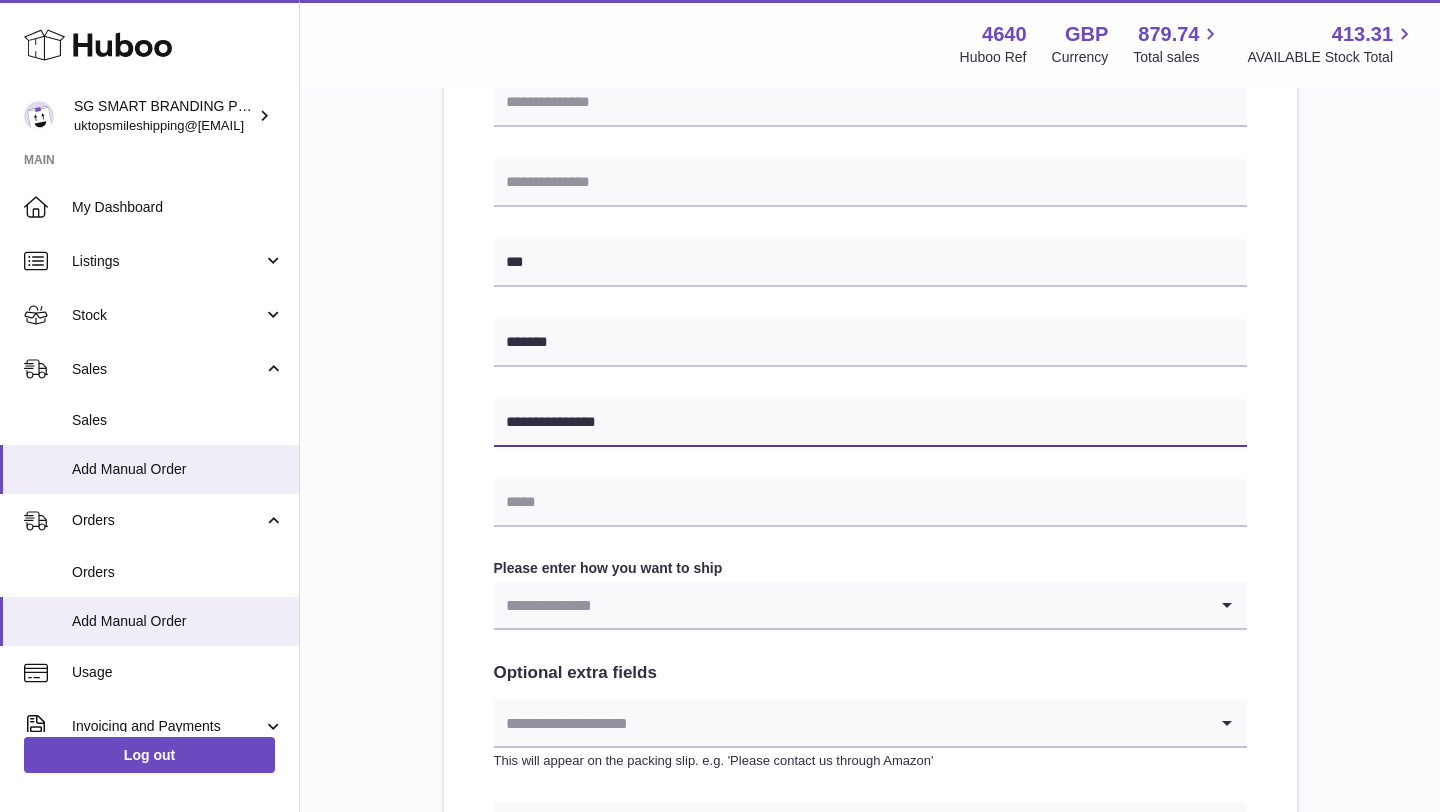 type on "**********" 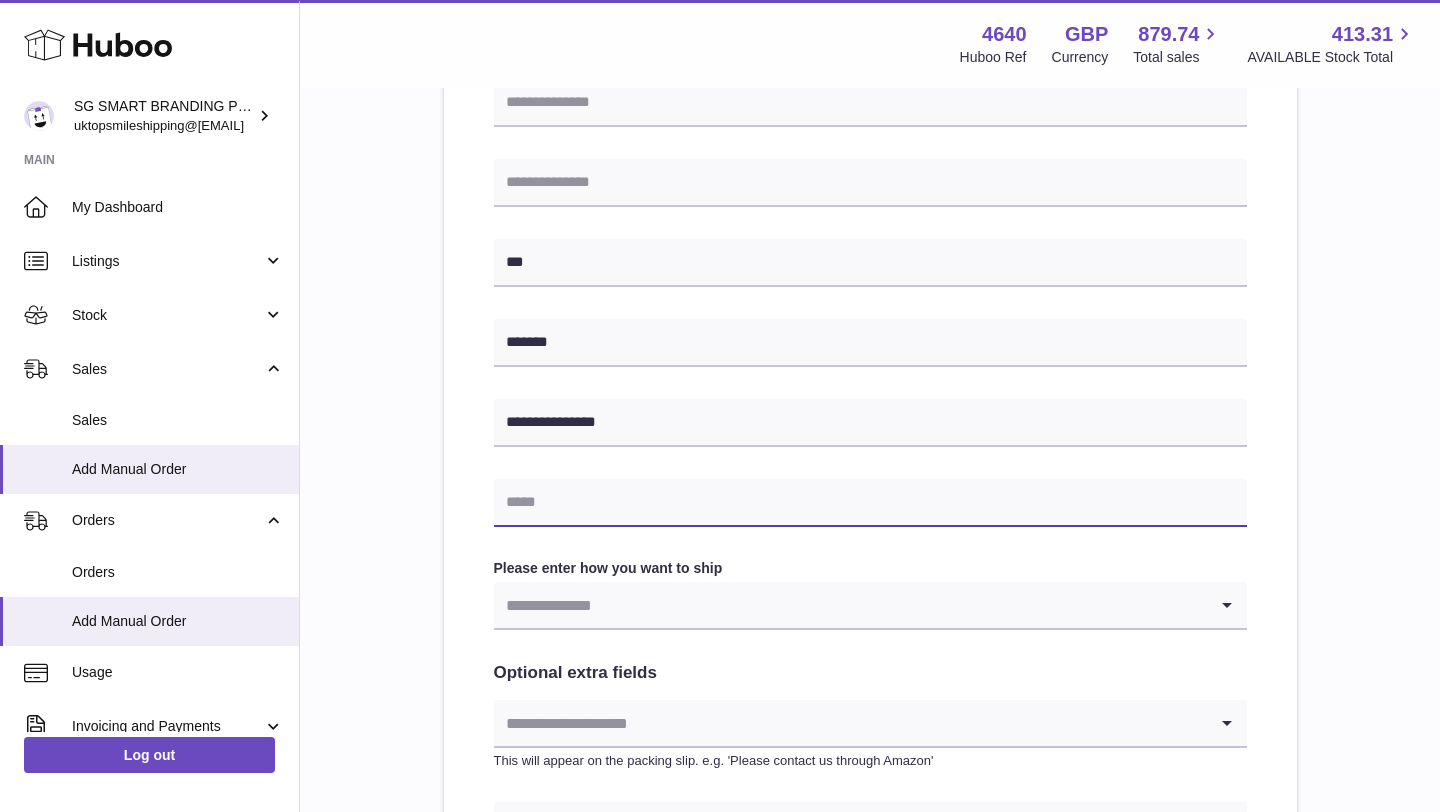 click at bounding box center (870, 503) 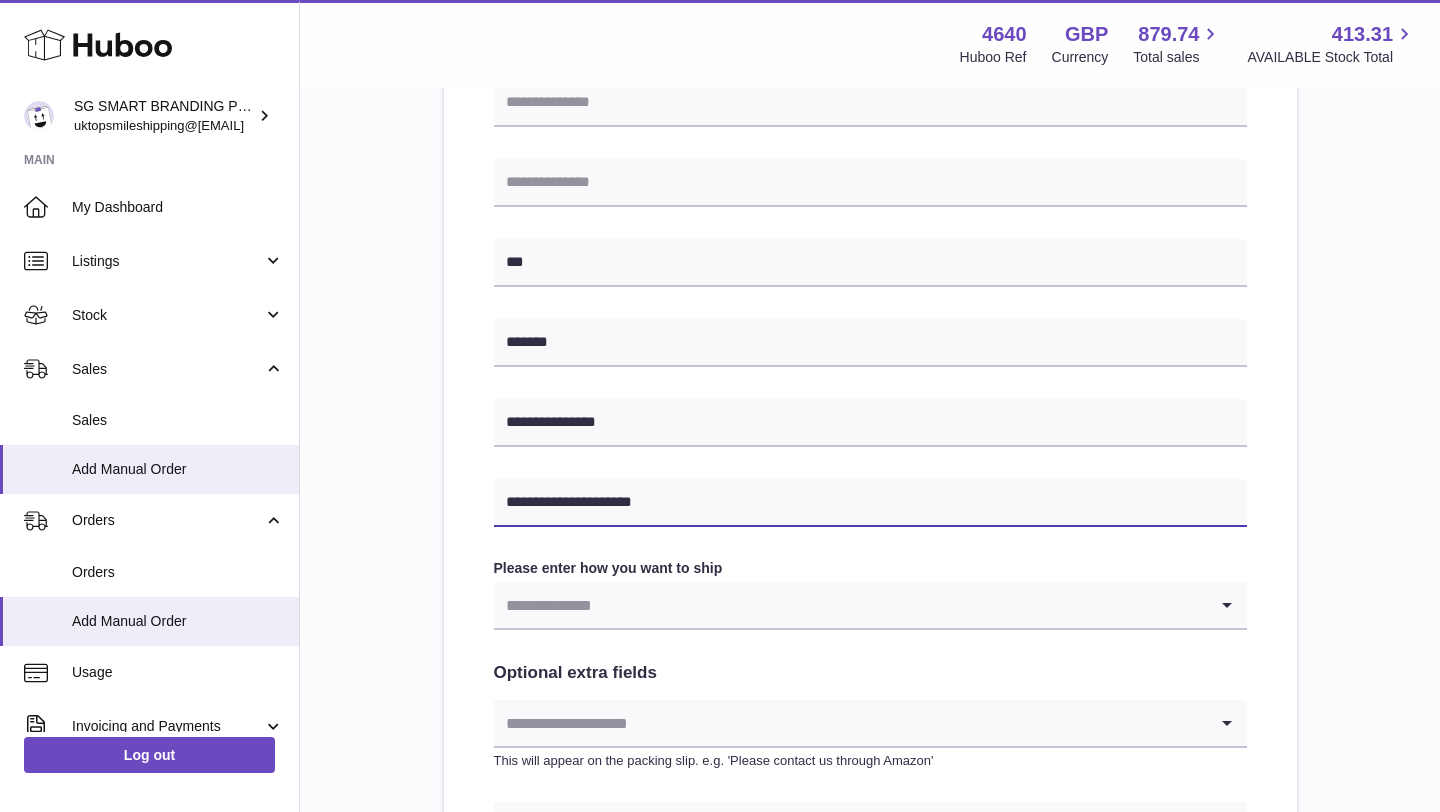 type on "**********" 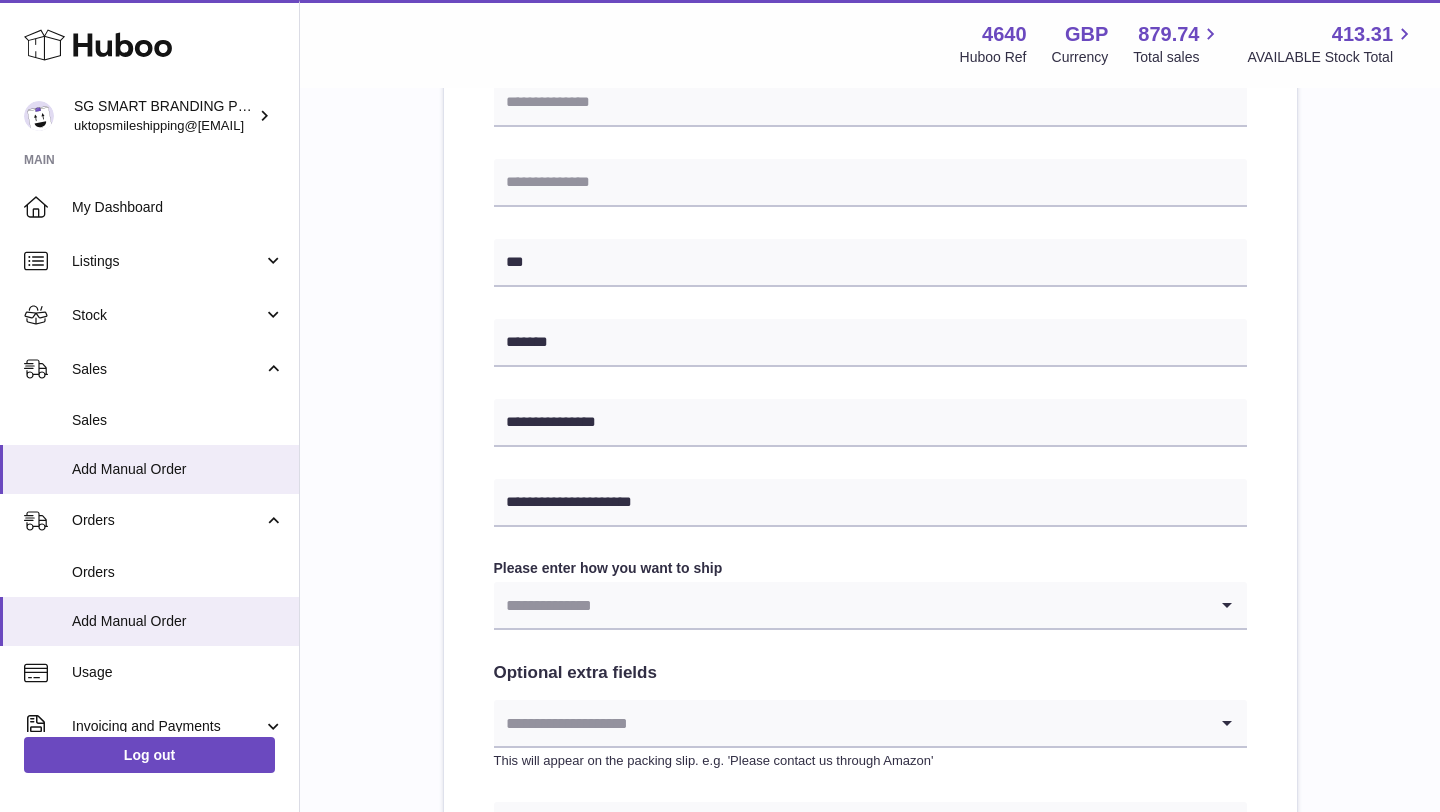 click at bounding box center [850, 605] 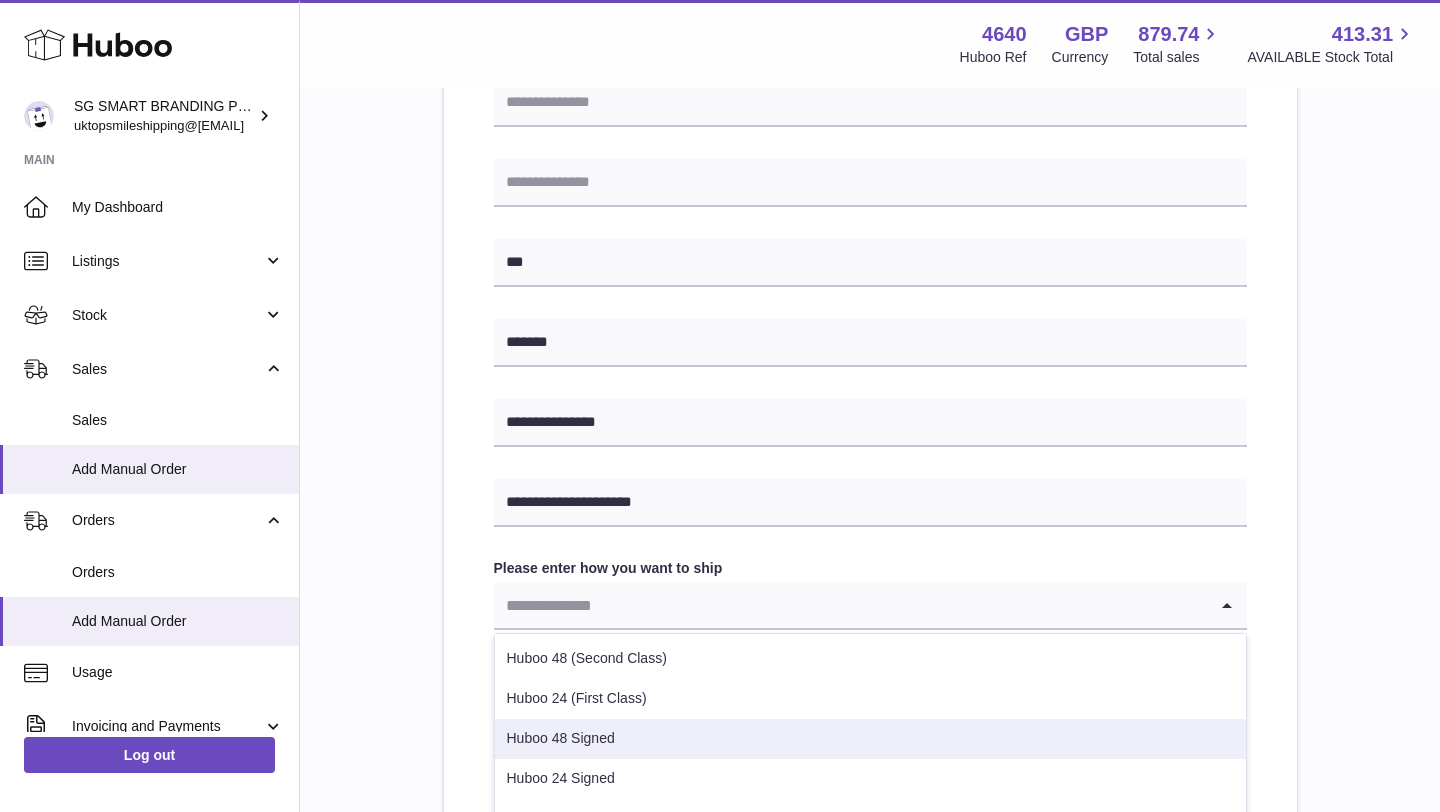 click on "Huboo 48 Signed" at bounding box center [870, 739] 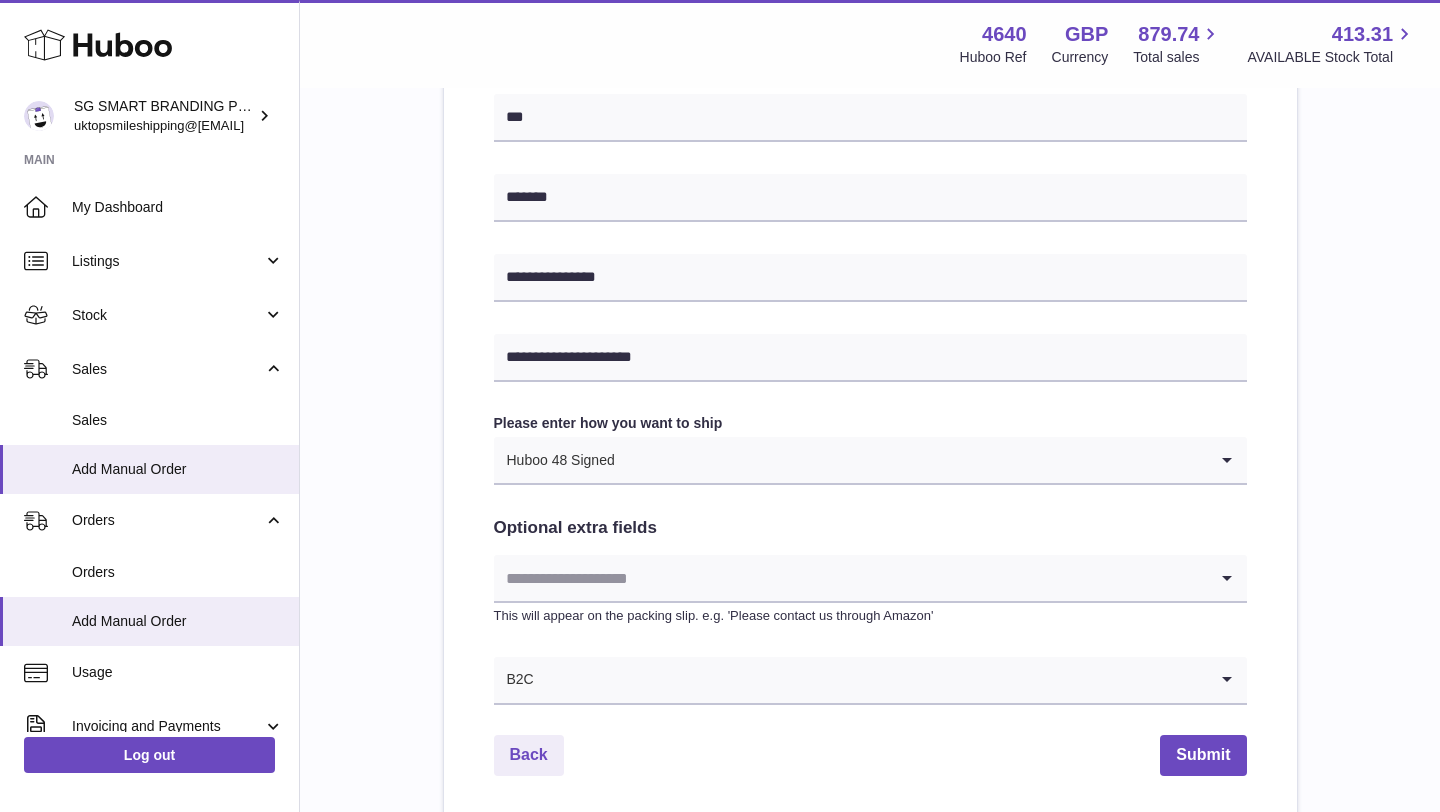 scroll, scrollTop: 998, scrollLeft: 0, axis: vertical 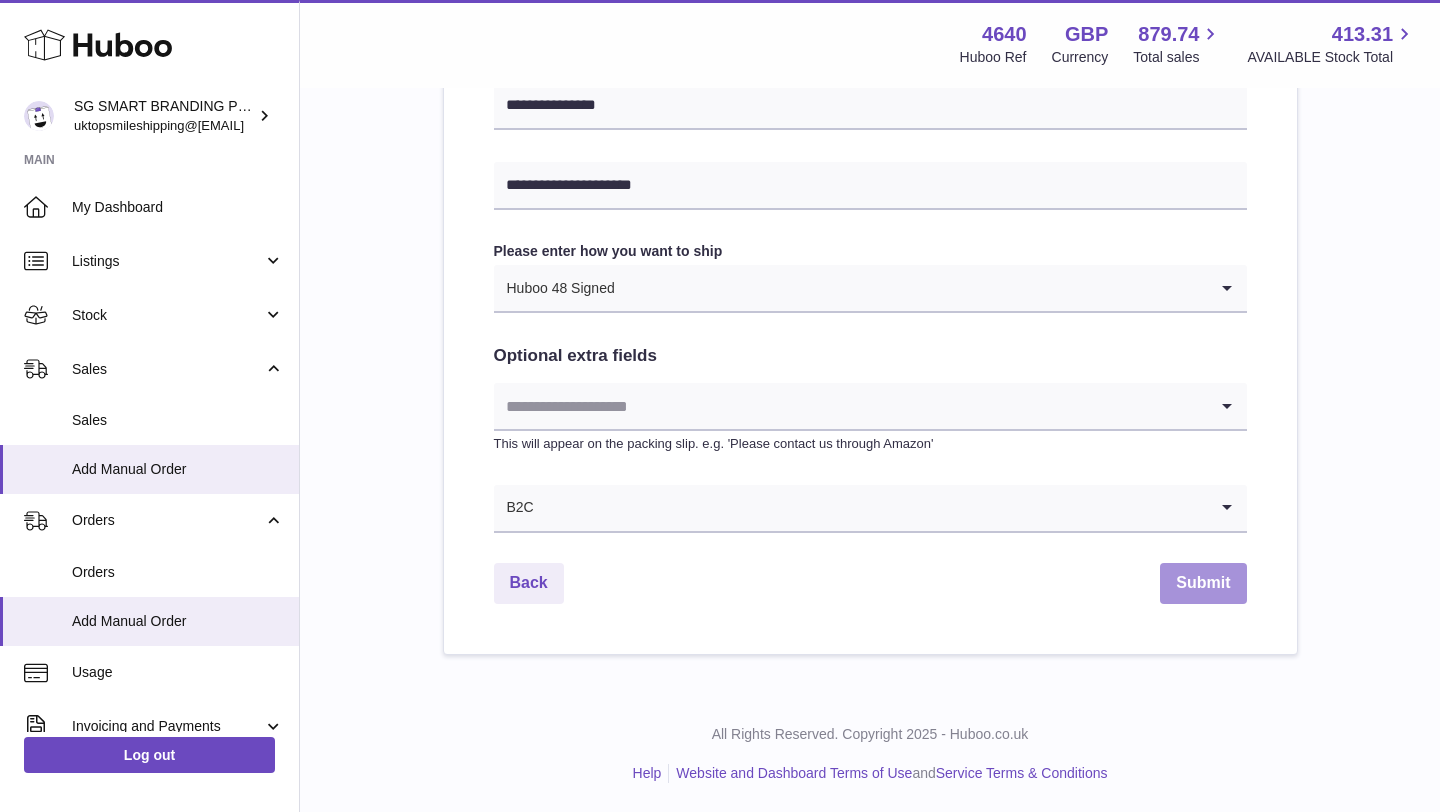 click on "Submit" at bounding box center [1203, 583] 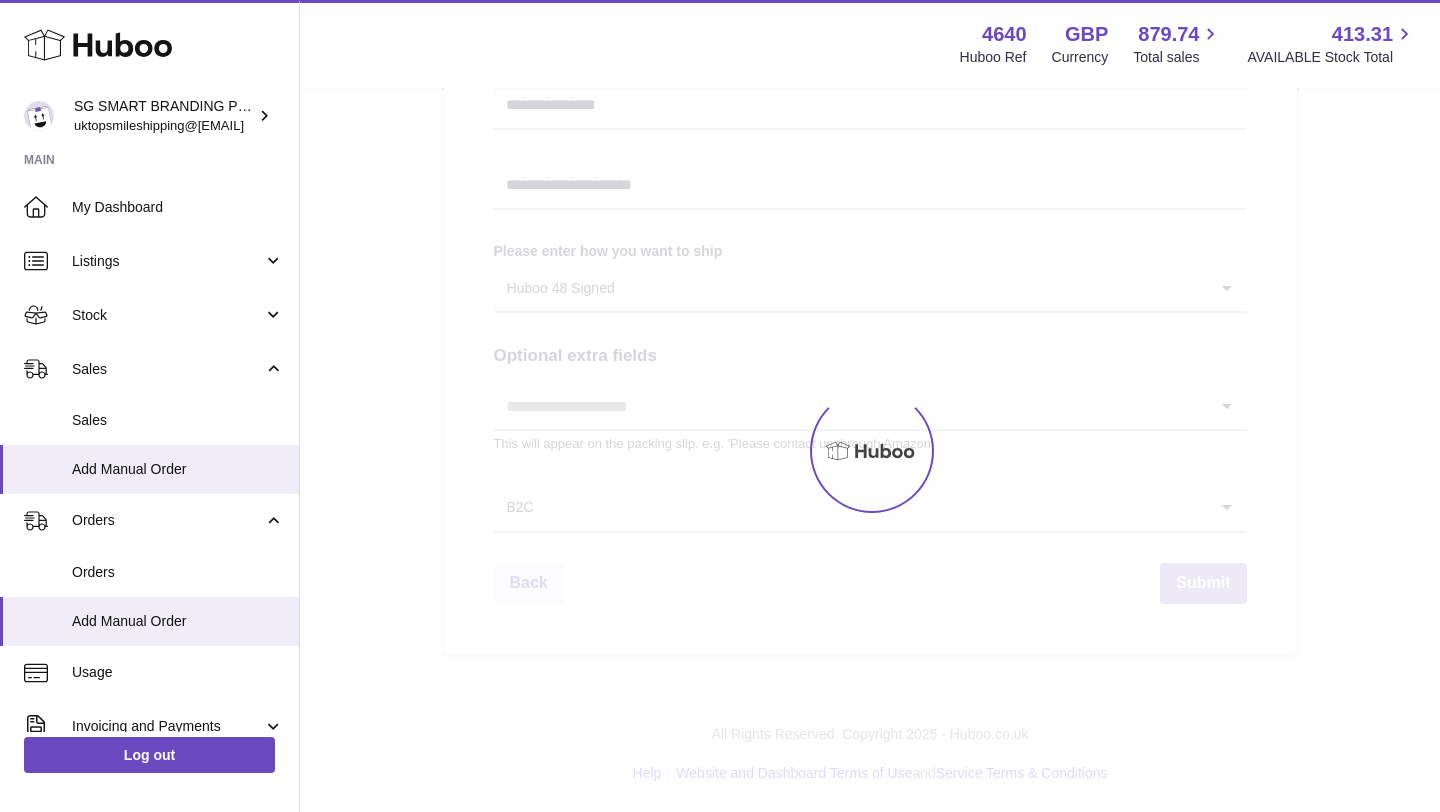 scroll, scrollTop: 0, scrollLeft: 0, axis: both 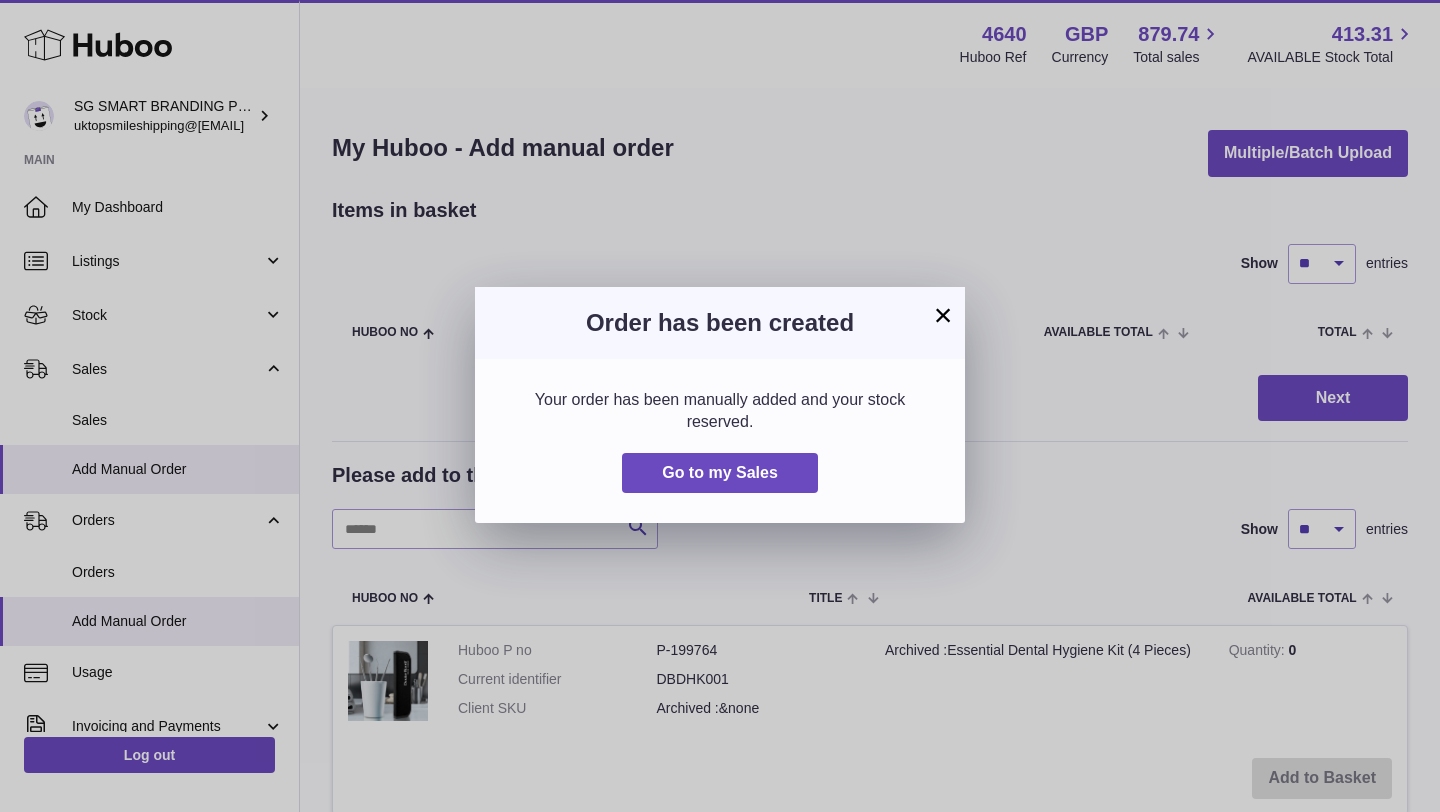 click on "×" at bounding box center (943, 315) 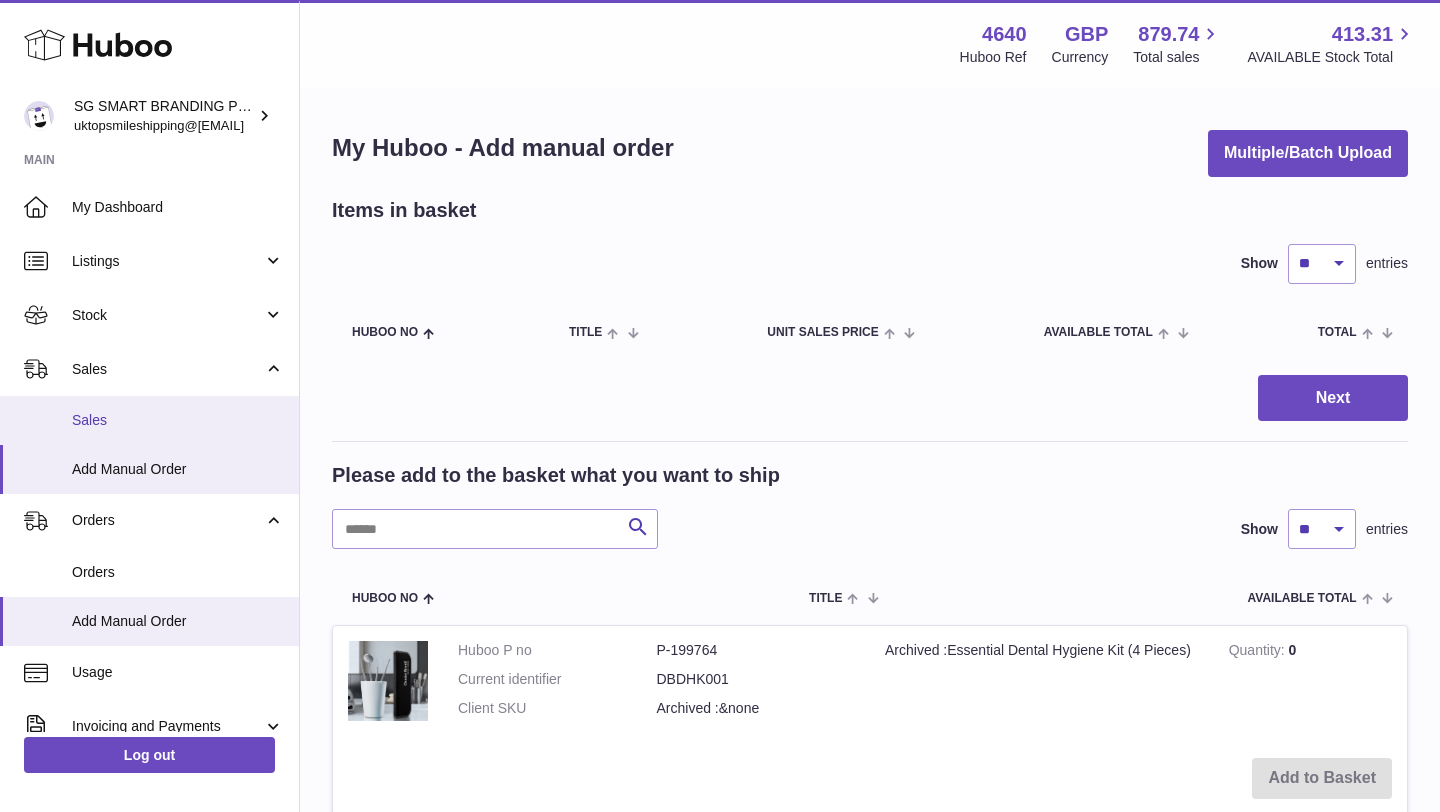 click on "Sales" at bounding box center (149, 420) 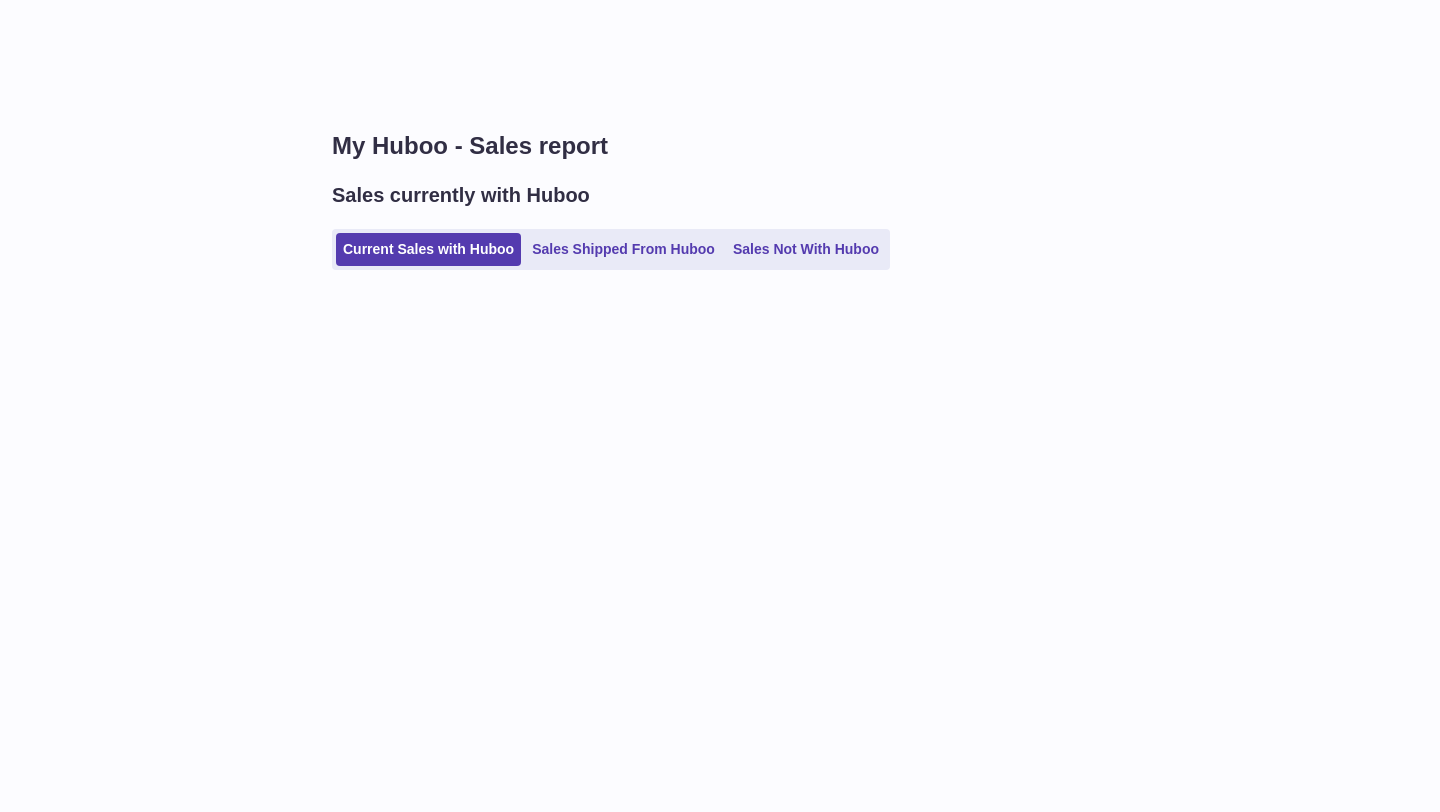 scroll, scrollTop: 0, scrollLeft: 0, axis: both 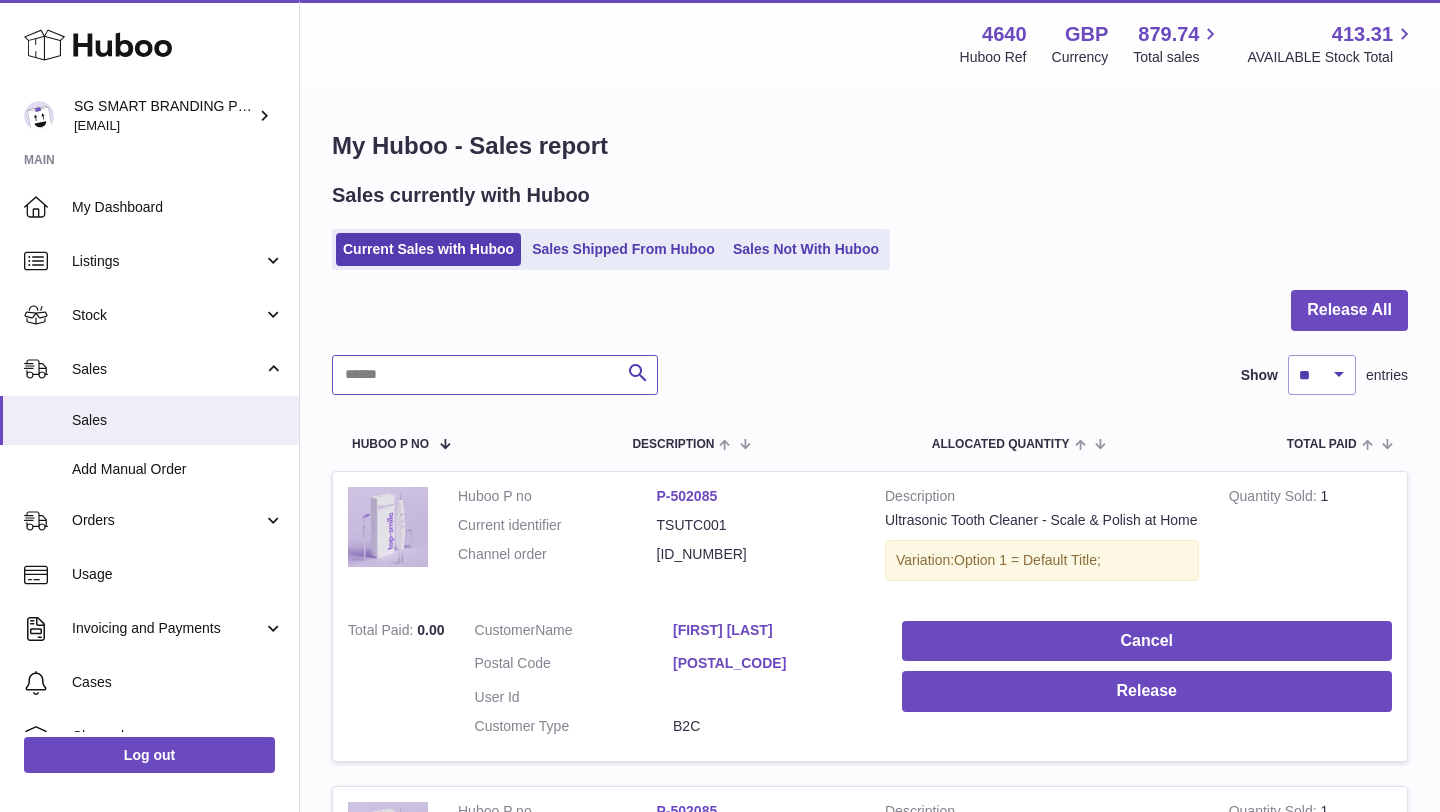 click at bounding box center (495, 375) 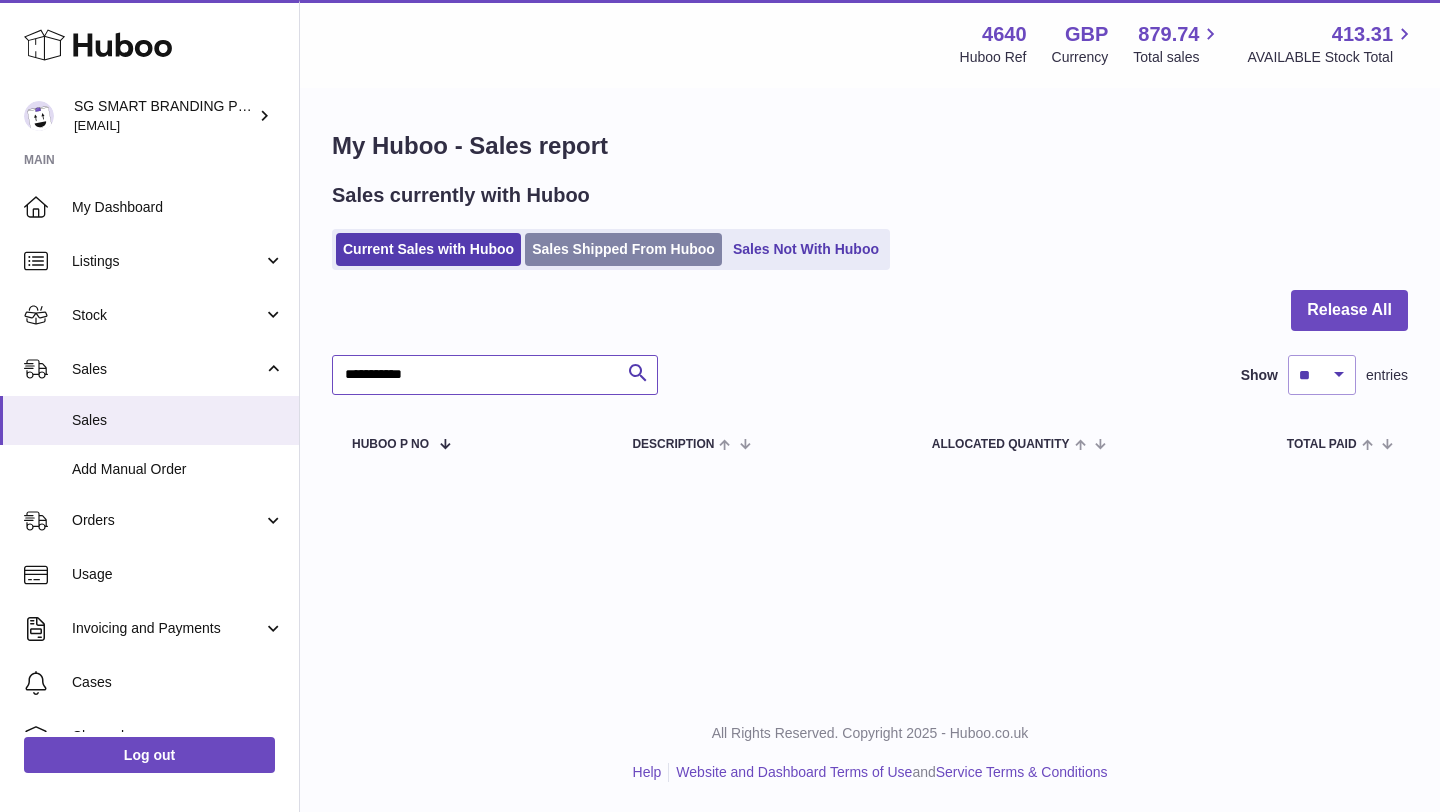 type on "**********" 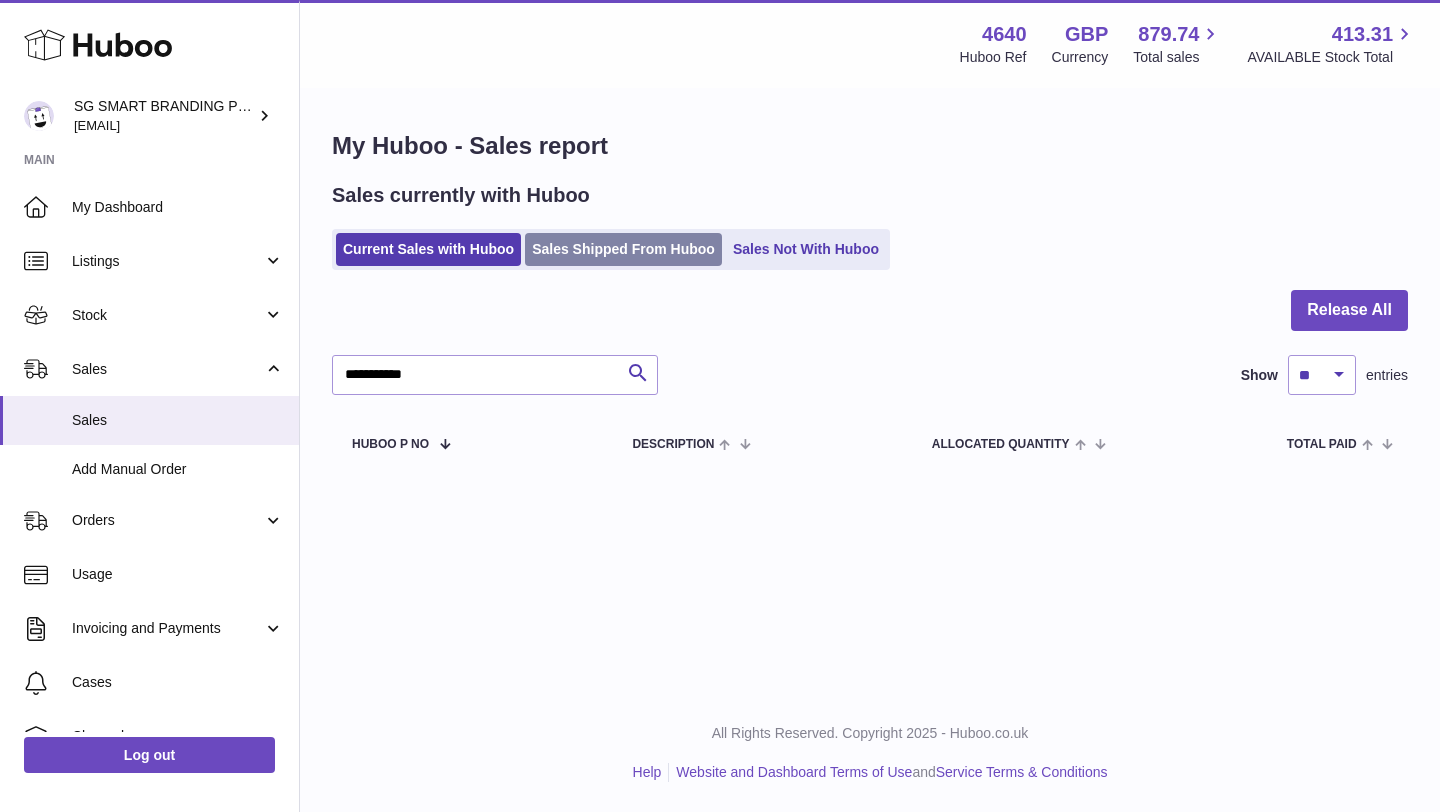 click on "Sales Shipped From Huboo" at bounding box center (623, 249) 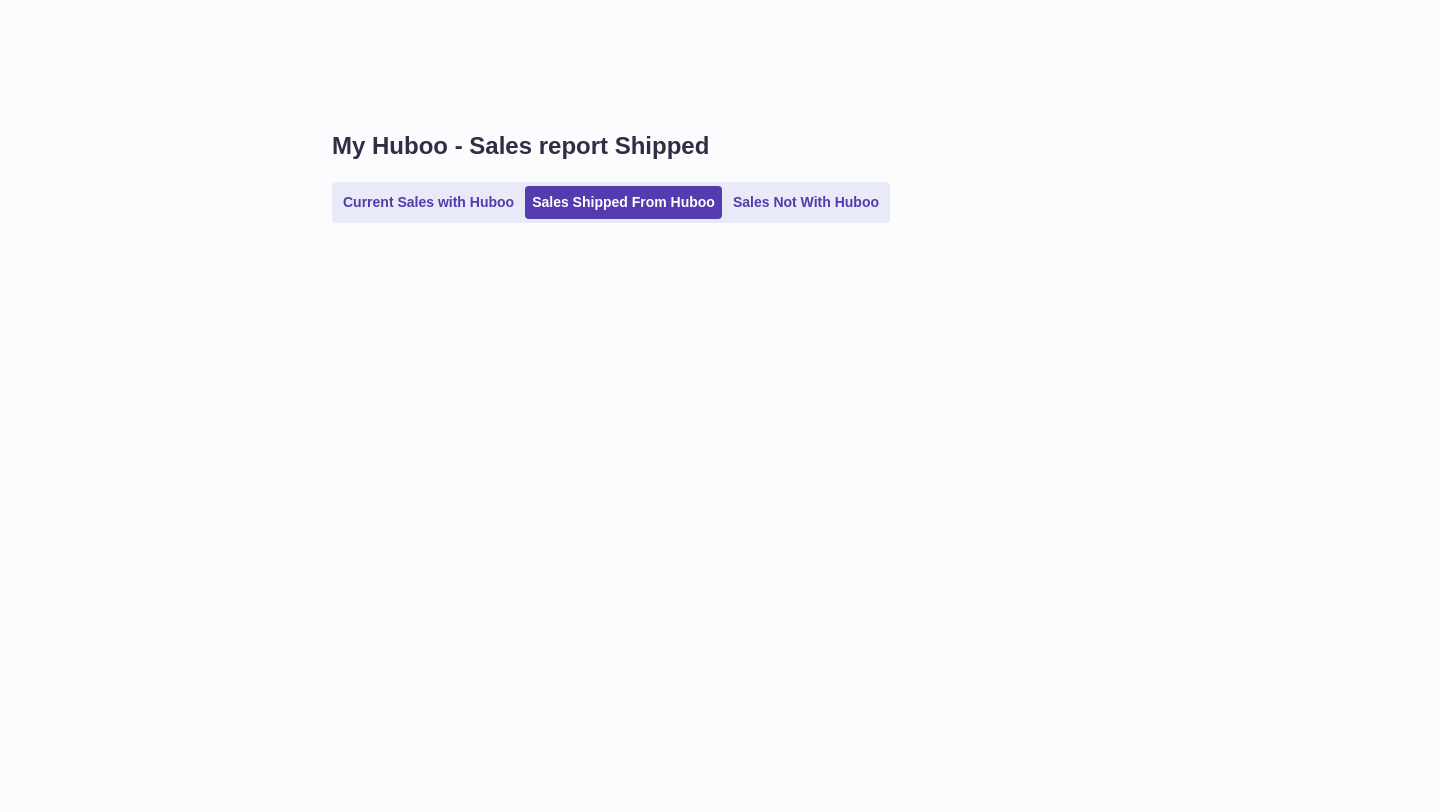 scroll, scrollTop: 0, scrollLeft: 0, axis: both 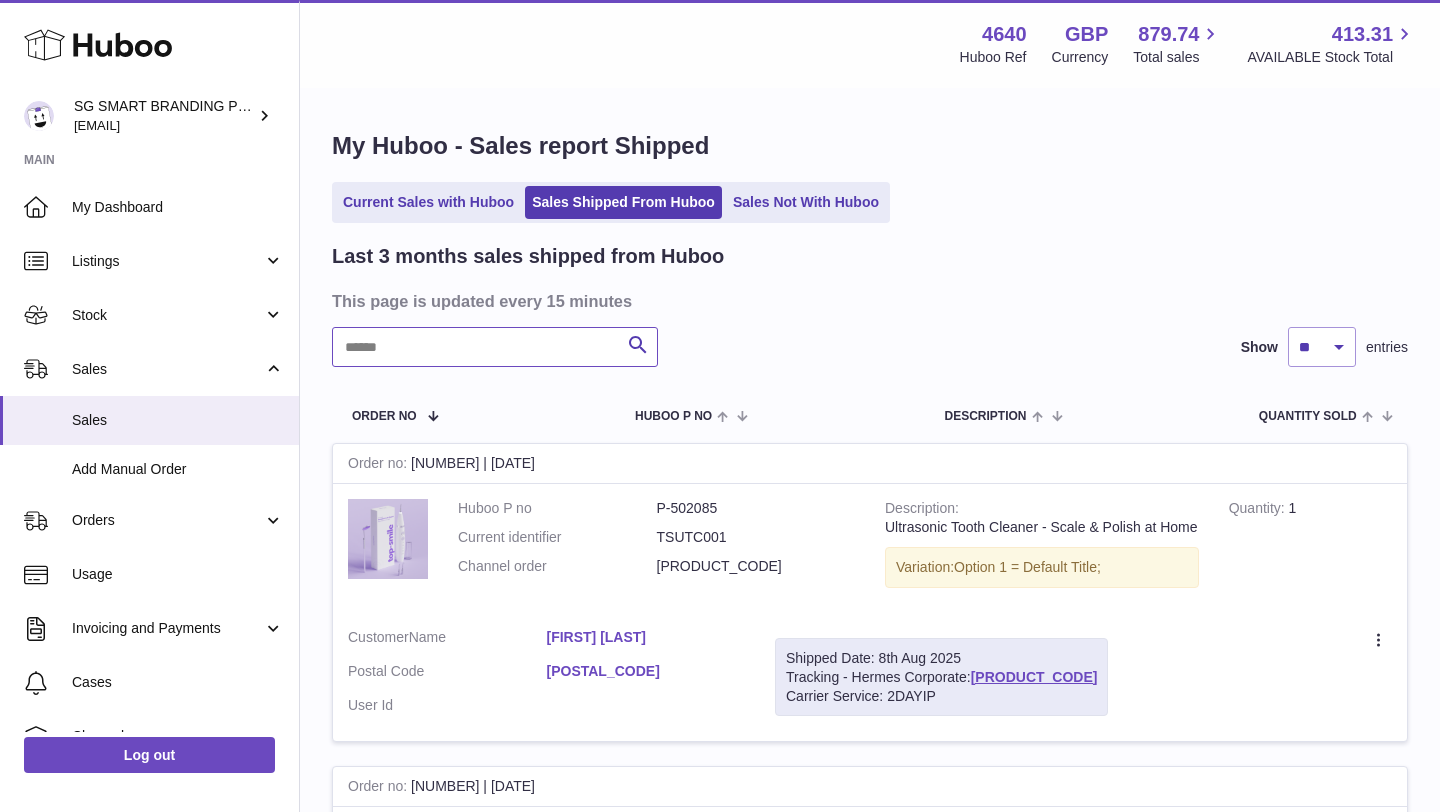 click at bounding box center [495, 347] 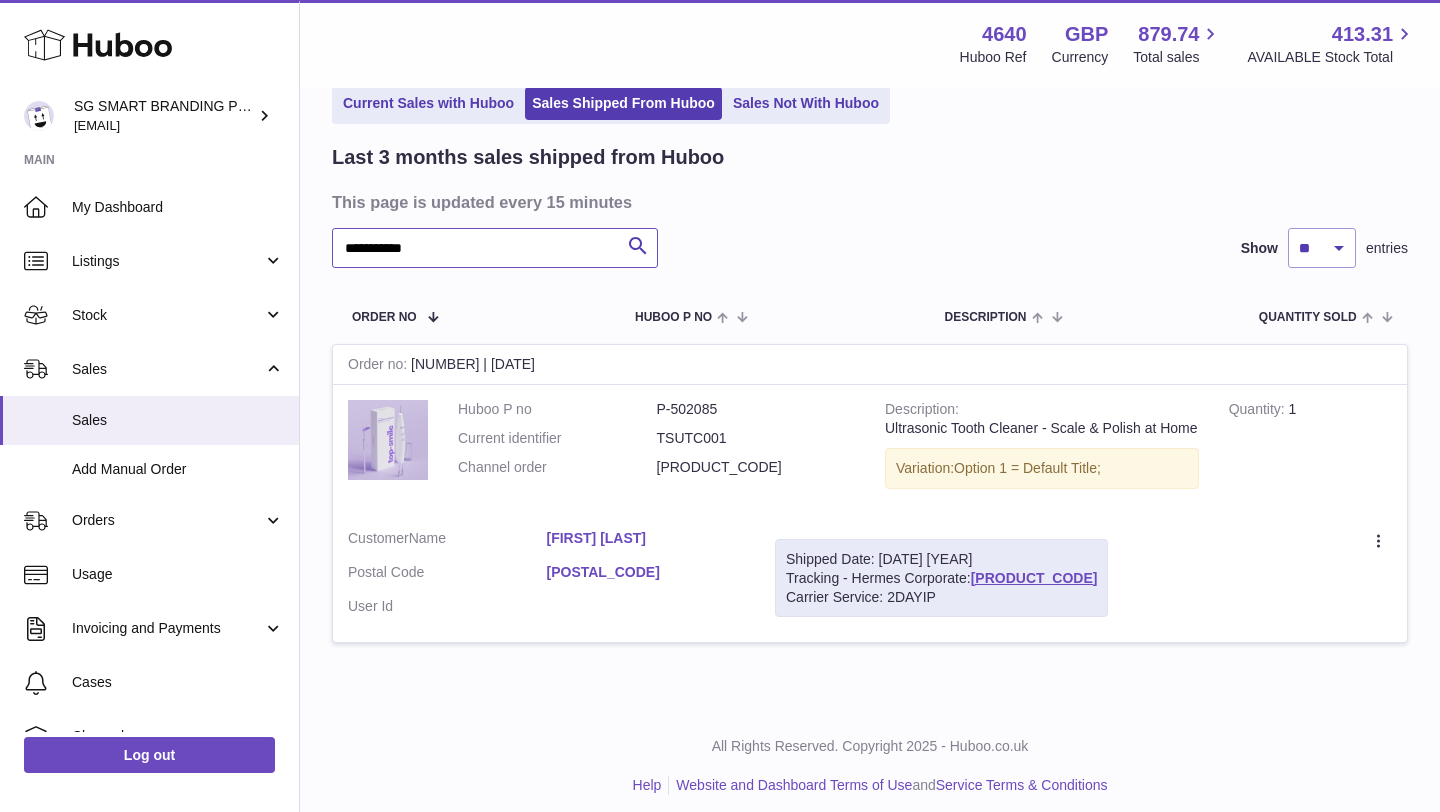 scroll, scrollTop: 112, scrollLeft: 0, axis: vertical 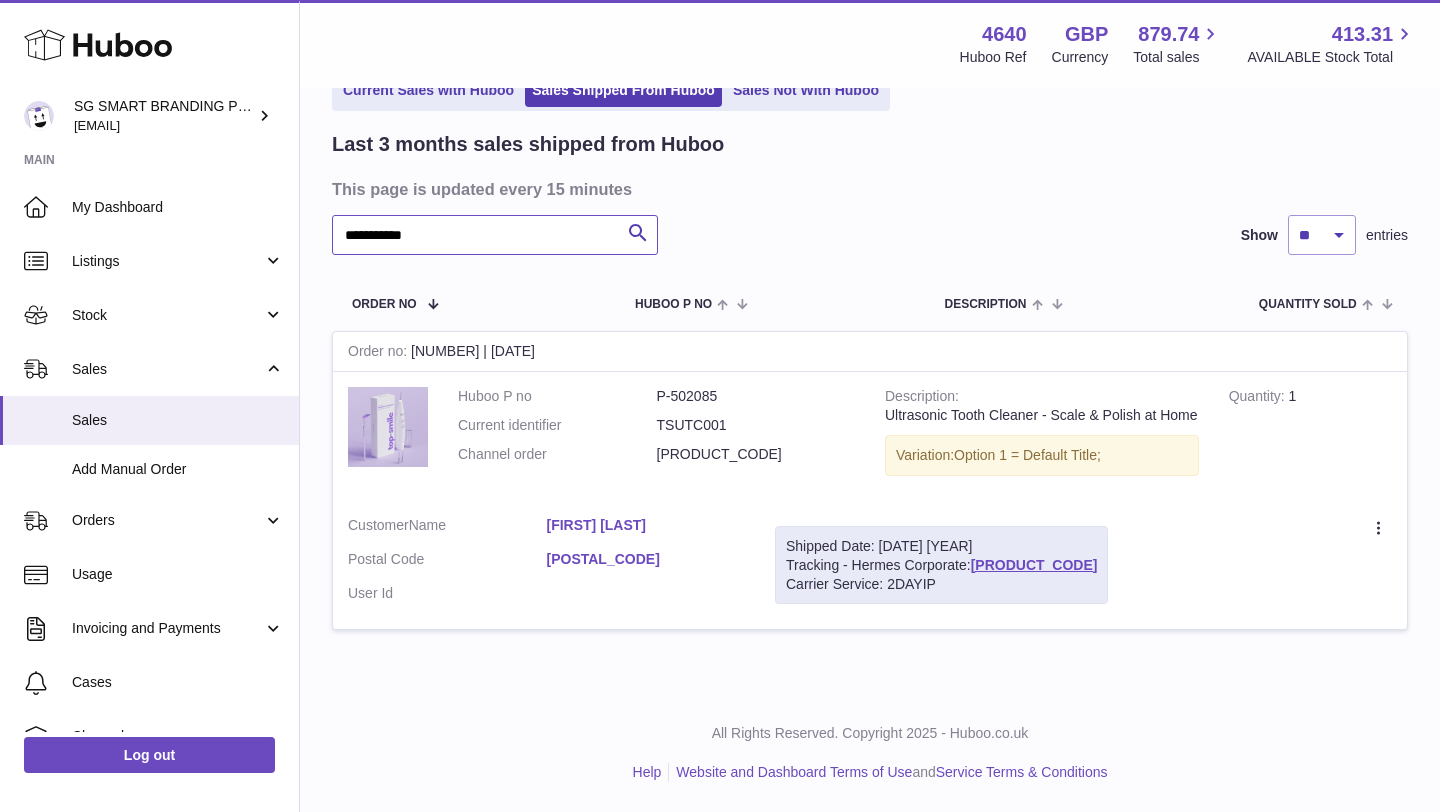 type on "**********" 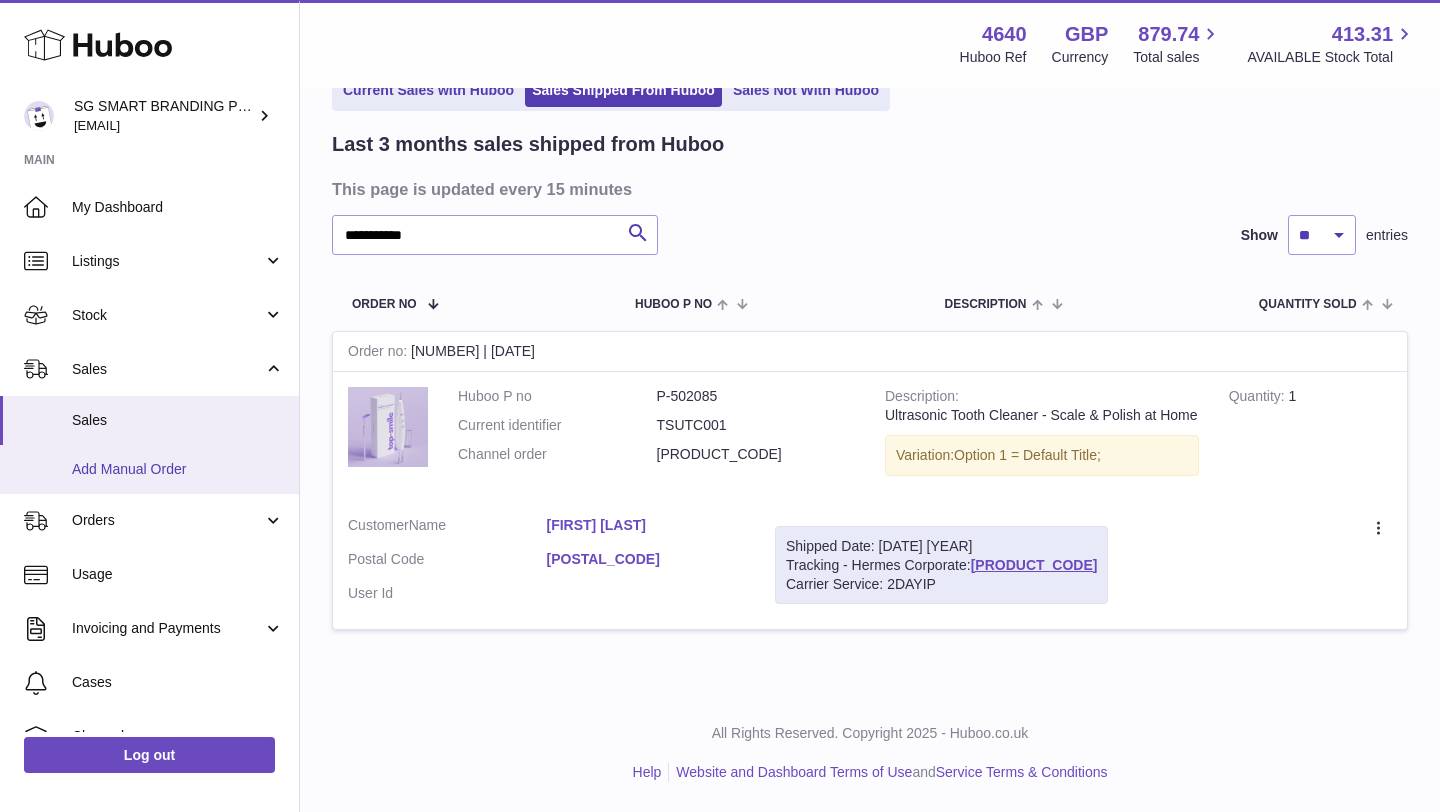 click on "Add Manual Order" at bounding box center [178, 469] 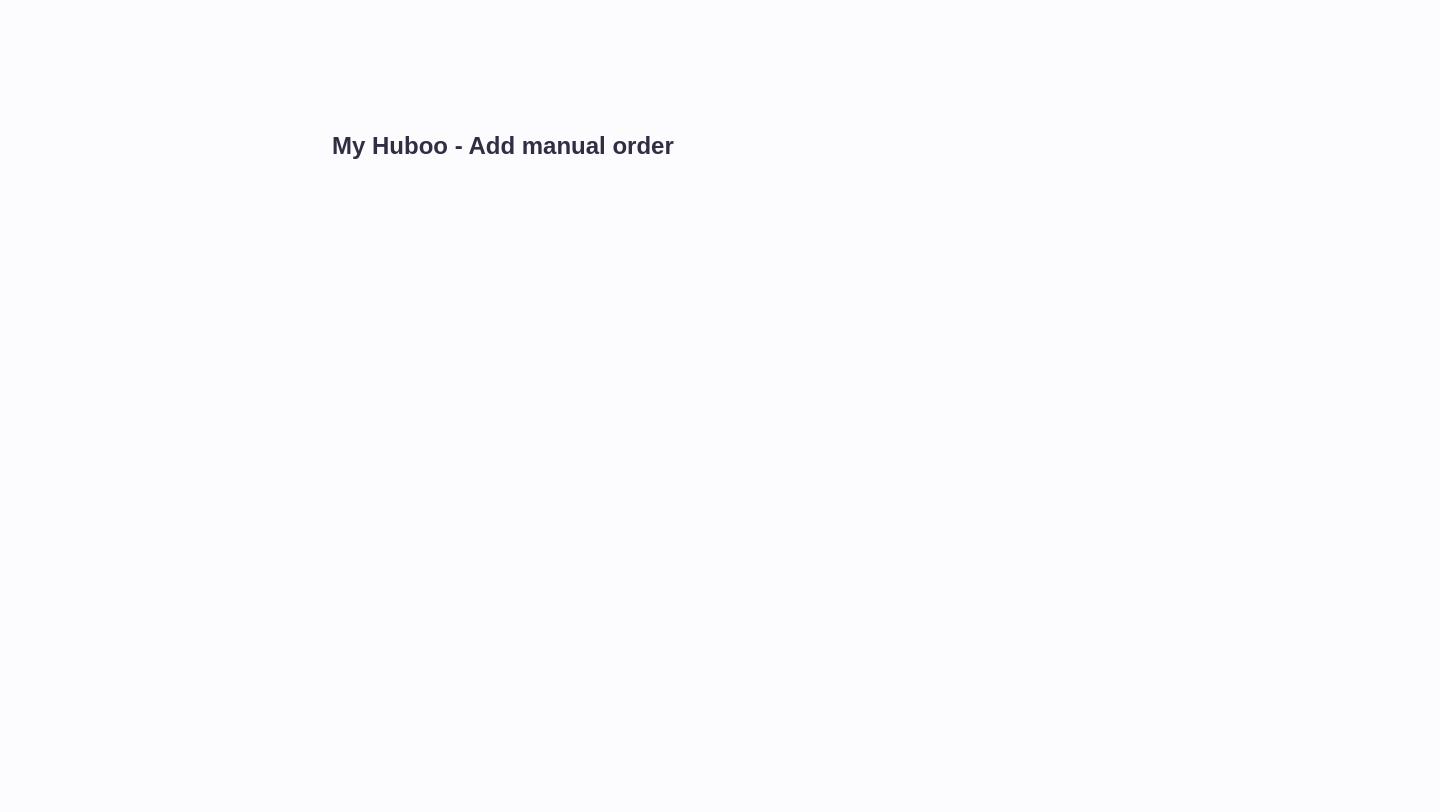 scroll, scrollTop: 0, scrollLeft: 0, axis: both 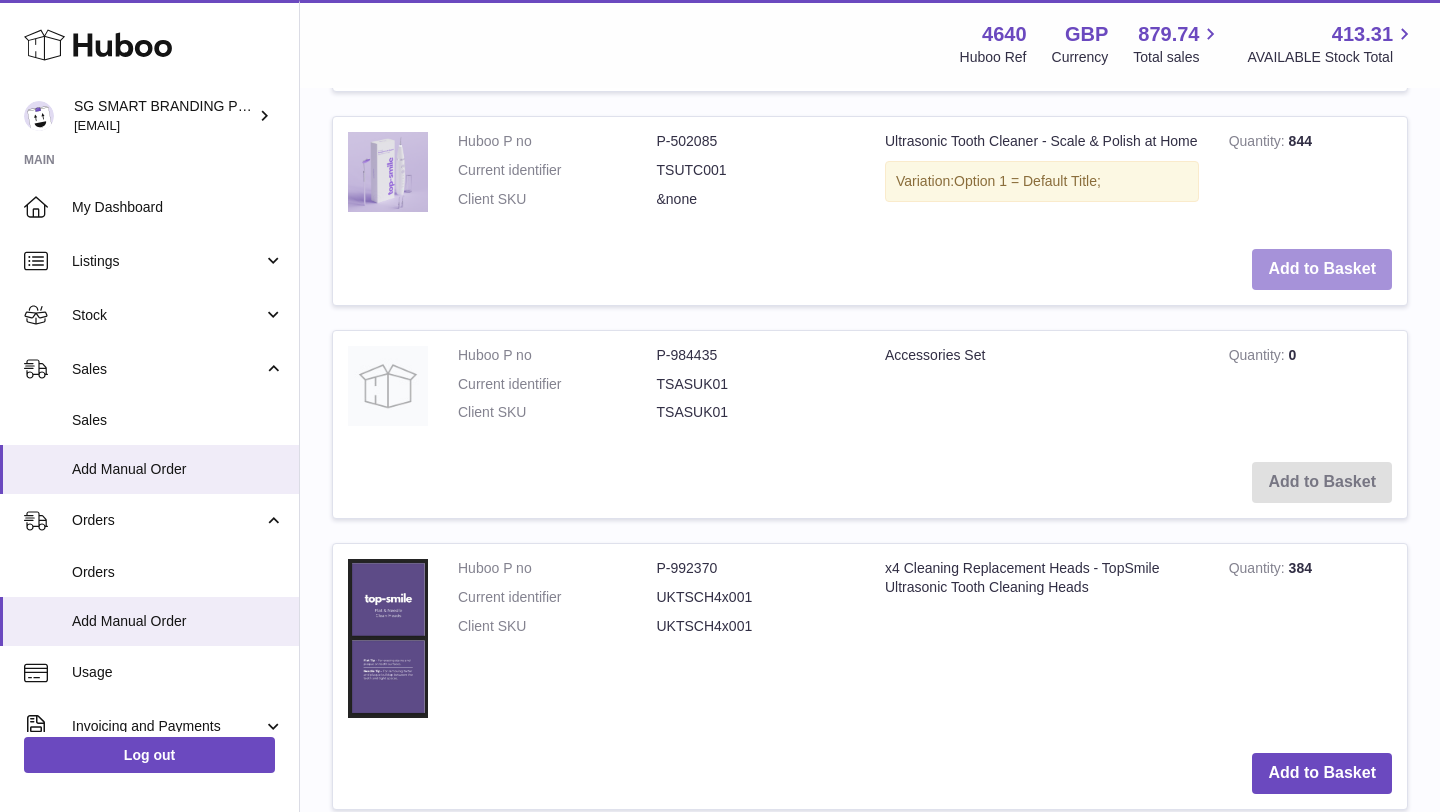 click on "Add to Basket" at bounding box center (1322, 269) 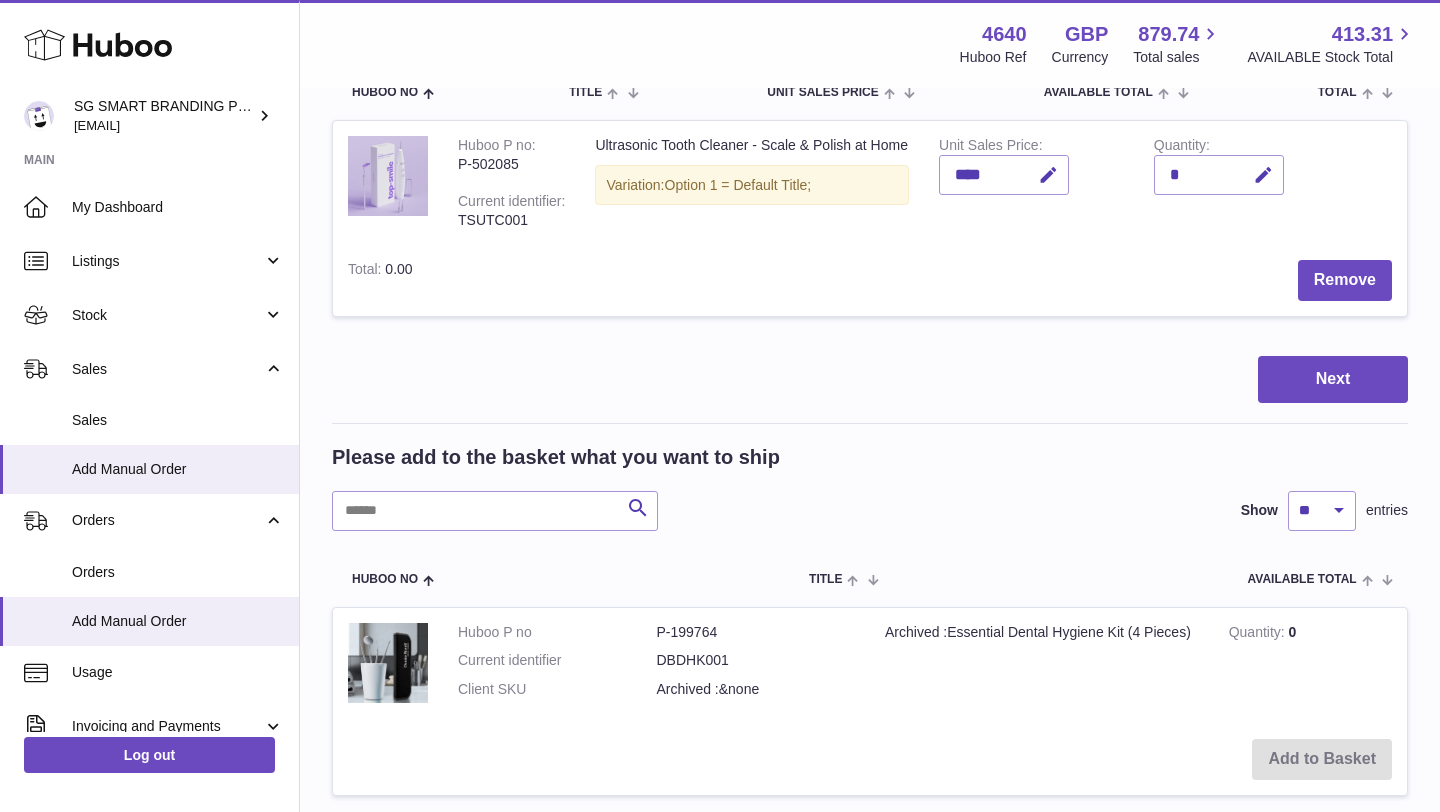 scroll, scrollTop: 0, scrollLeft: 0, axis: both 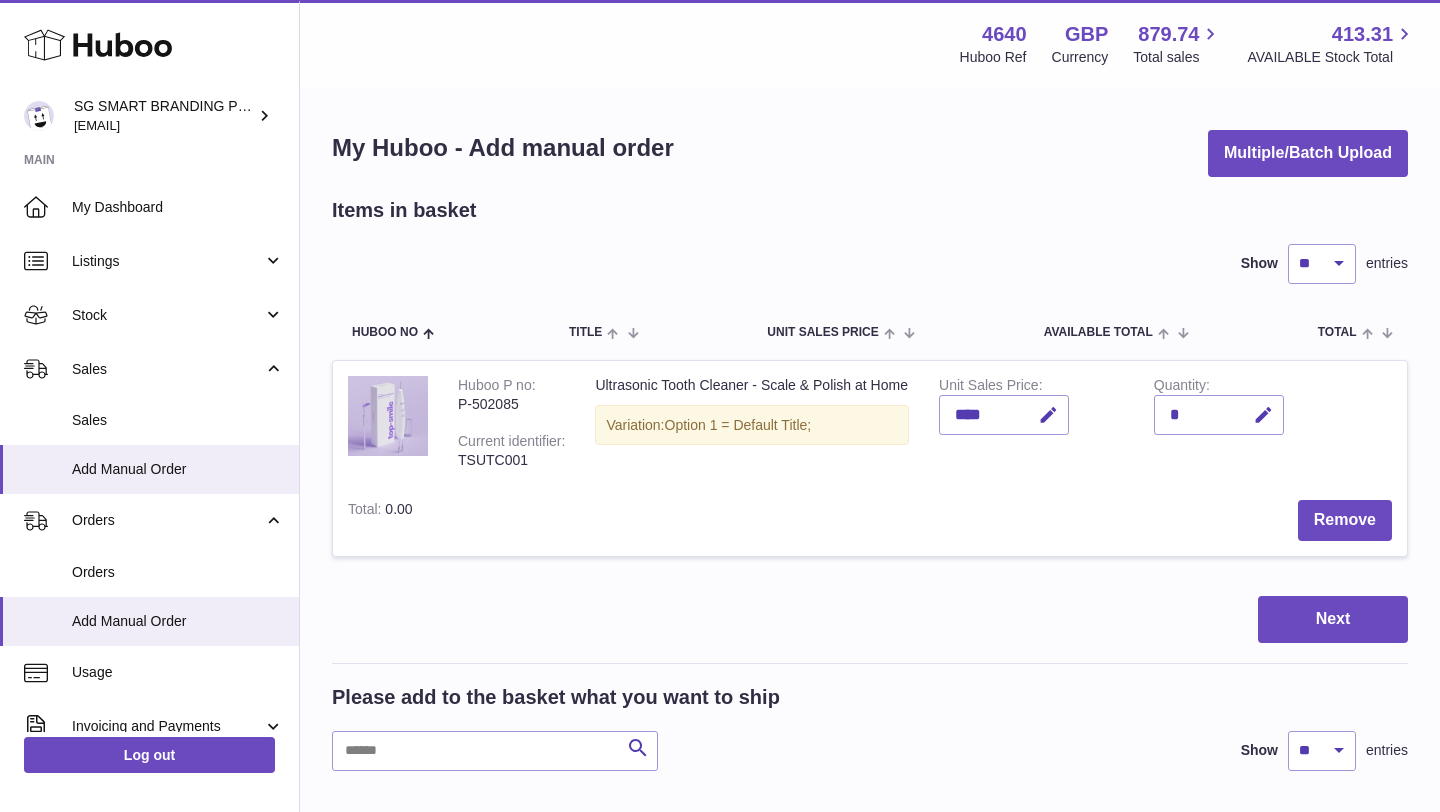 click on "Items in basket
Show
** ** ** ***
entries
Huboo no       Title       Unit Sales Price       AVAILABLE Total       Total
Action
Huboo P no   P-502085   Current identifier   TSUTC001
Ultrasonic Tooth Cleaner - Scale & Polish at Home
Variation:
Option 1 = Default Title;
Unit Sales Price
****
Quantity
*
Total   0.00
Remove
Next
Please add to the basket what you want to ship       Search
Show
** ** ** ***
entries
Huboo no       Title
AVAILABLE Total
Action
Huboo P no   P-199764   Current identifier" at bounding box center (870, 1713) 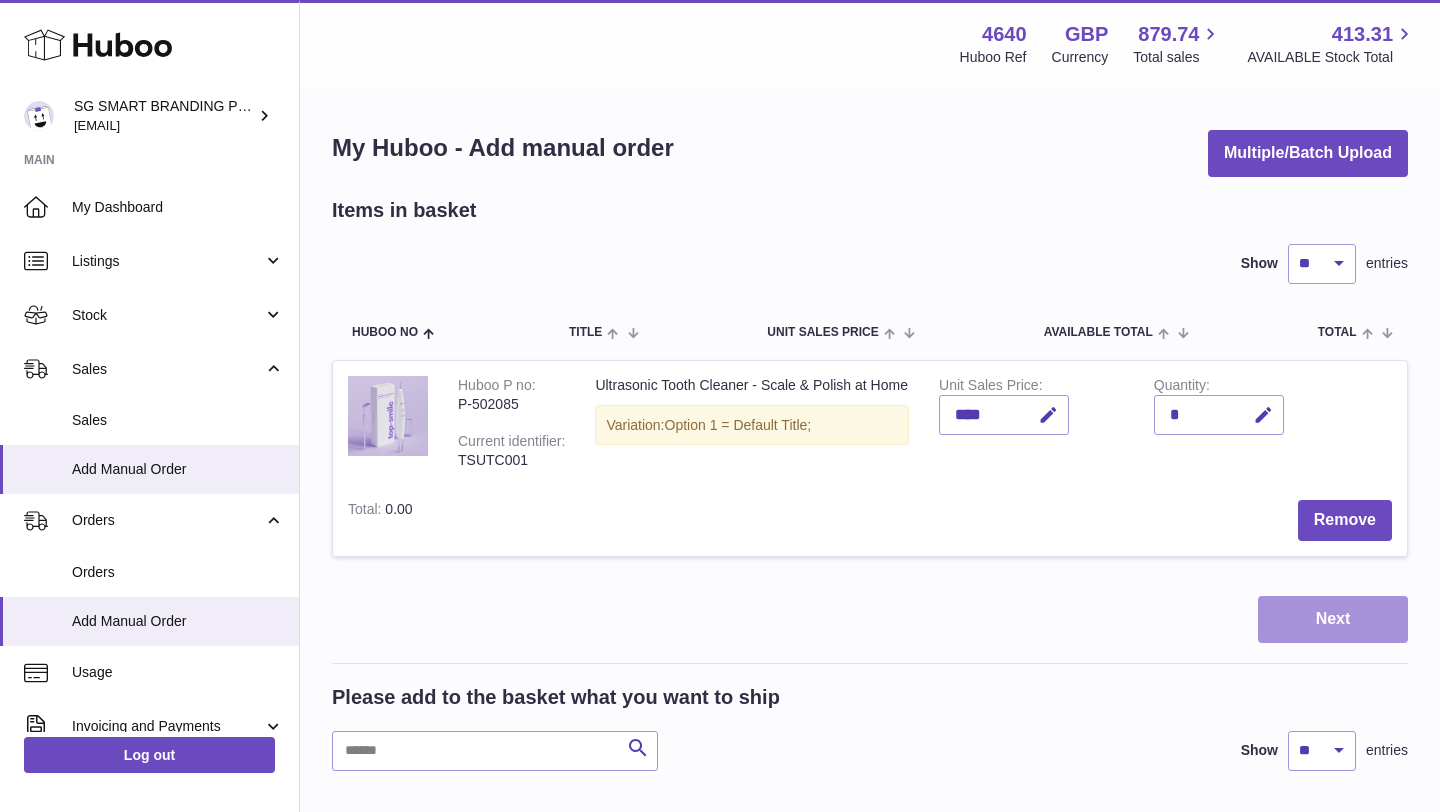 click on "Next" at bounding box center [1333, 619] 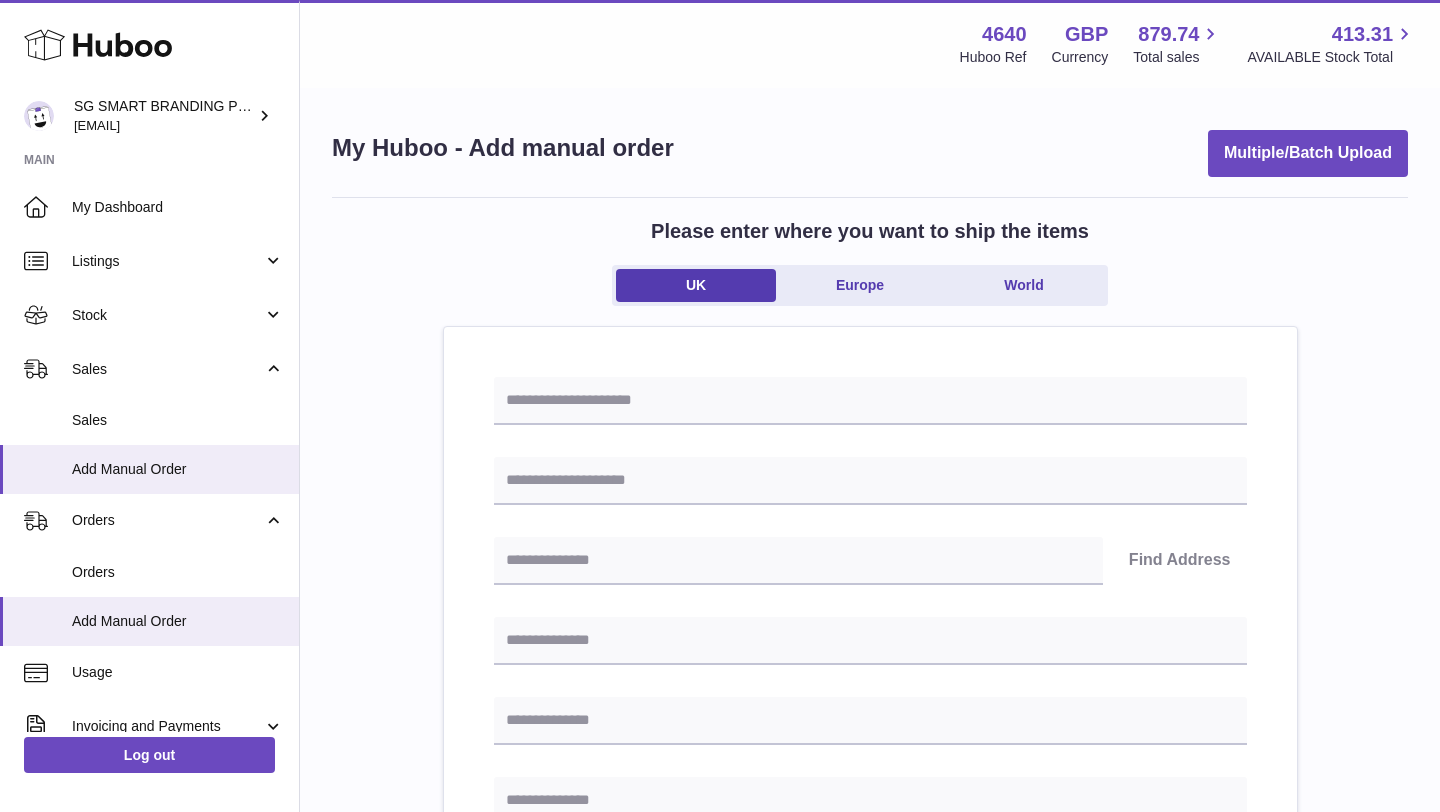 click on "Find Address
Please enter how you want to ship             Loading...
You require an order to be fulfilled which is going directly to another business or retailer rather than directly to a consumer. Please ensure you have contacted our customer service department for further information relating to any associated costs and (order completion) timescales, before proceeding.
Optional extra fields             Loading...       This will appear on the packing slip. e.g. 'Please contact us through Amazon'
B2C
Loading...
Back" at bounding box center [870, 958] 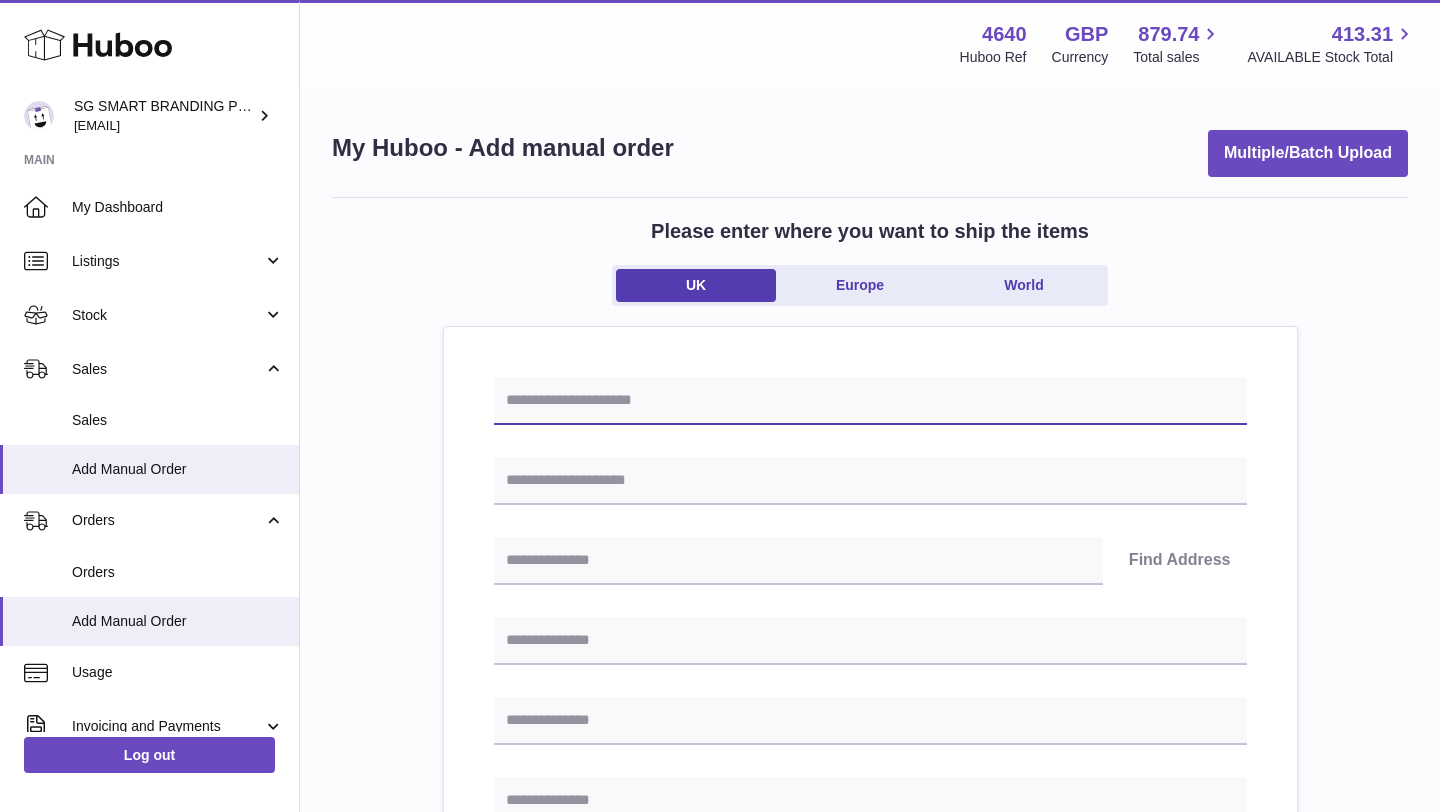 click at bounding box center (870, 401) 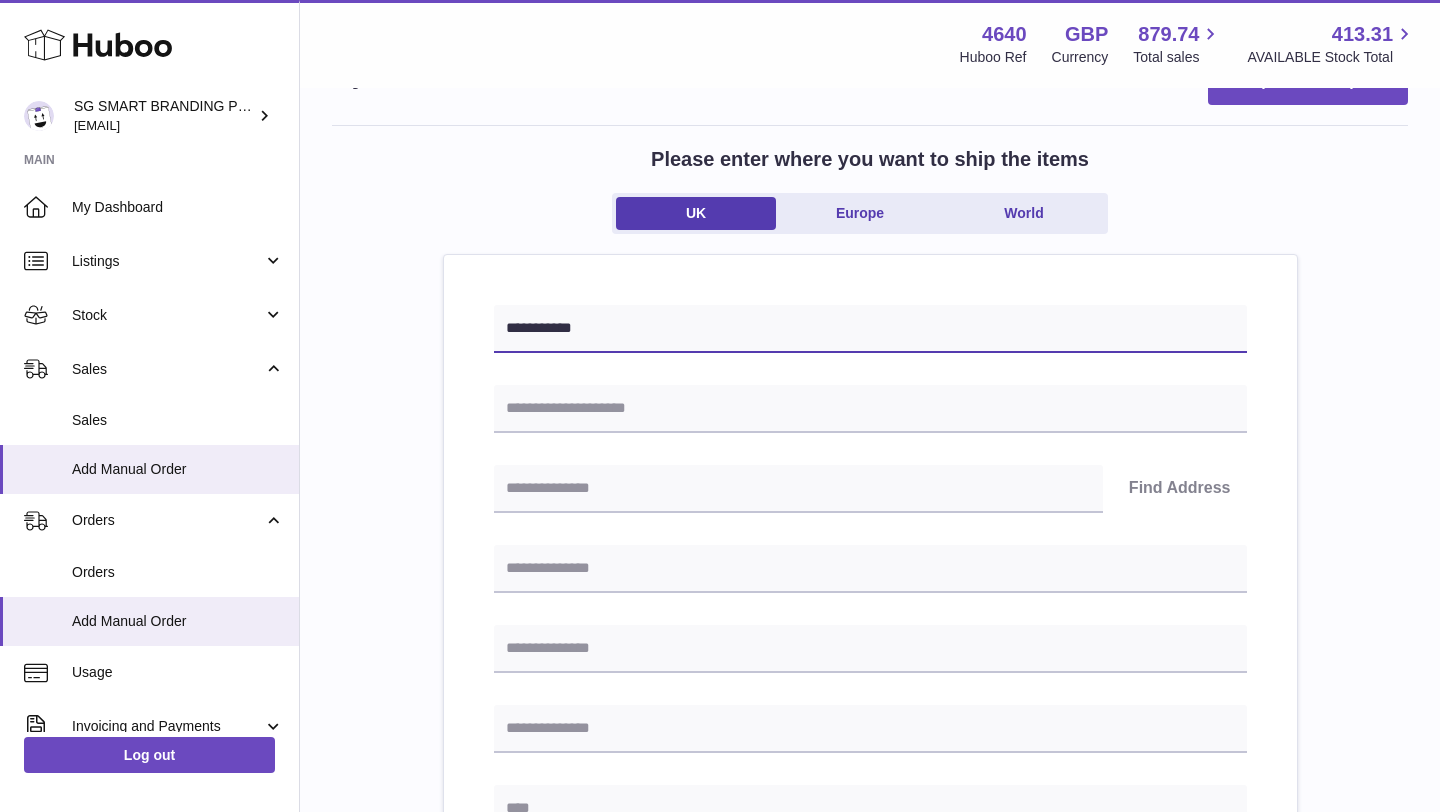 scroll, scrollTop: 71, scrollLeft: 0, axis: vertical 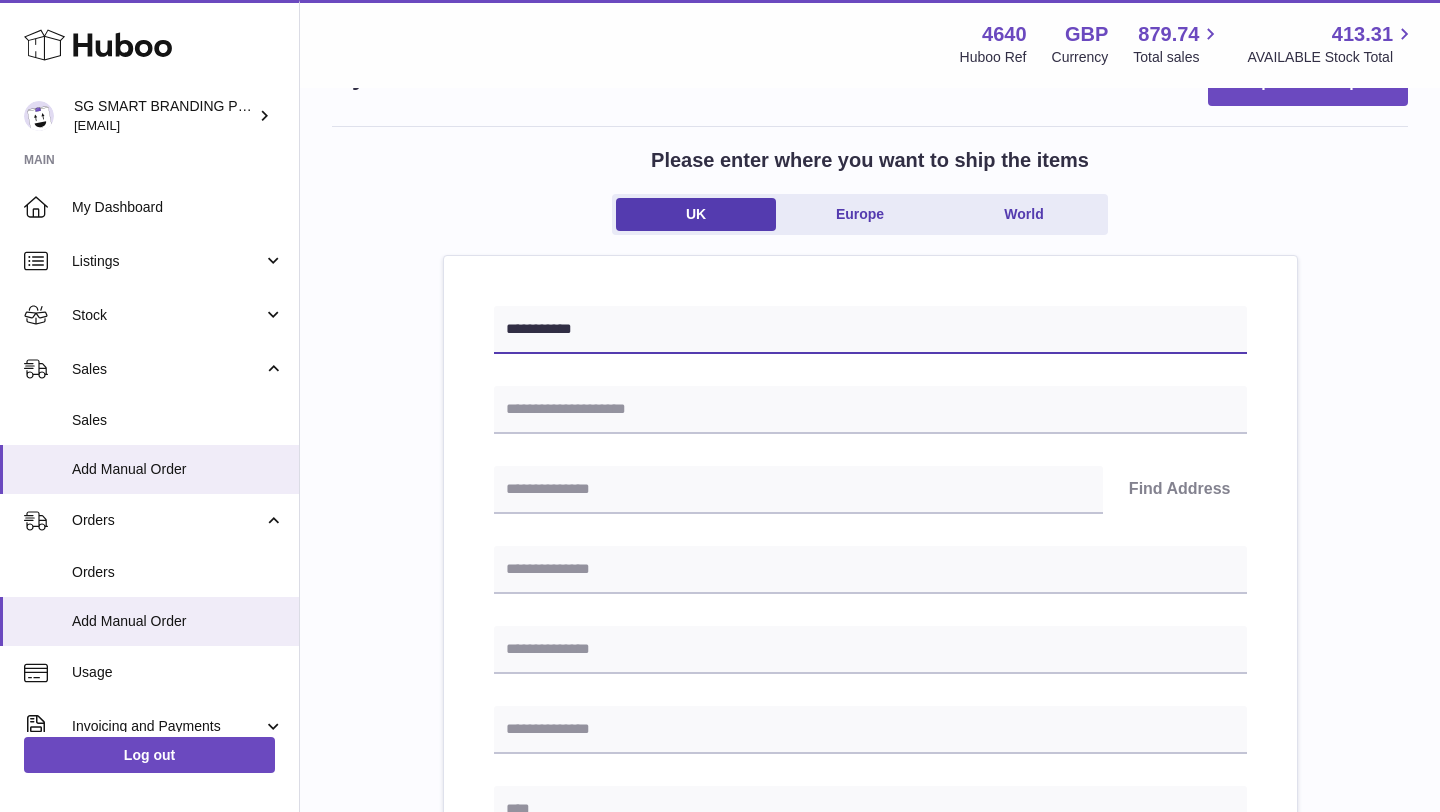 type on "**********" 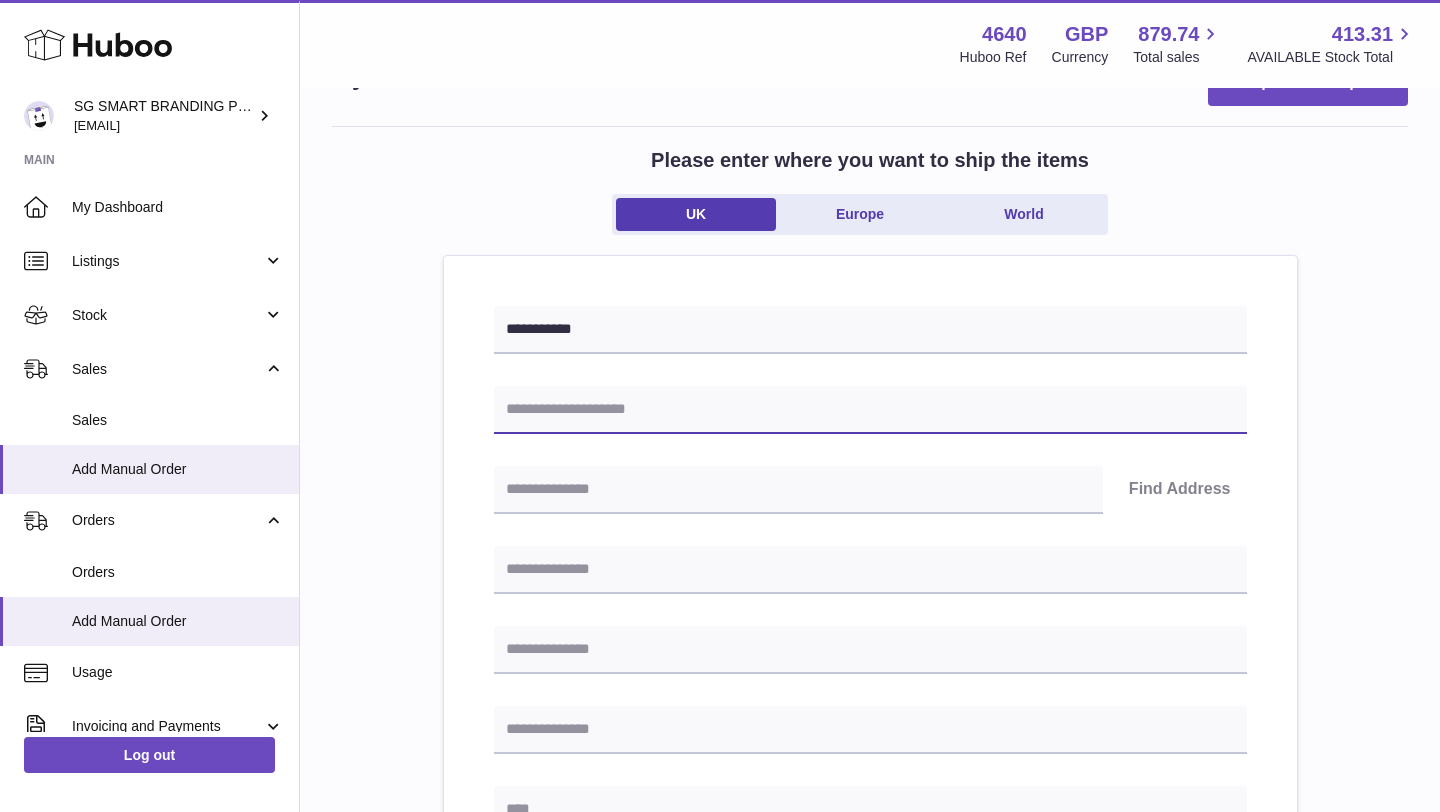 click at bounding box center (870, 410) 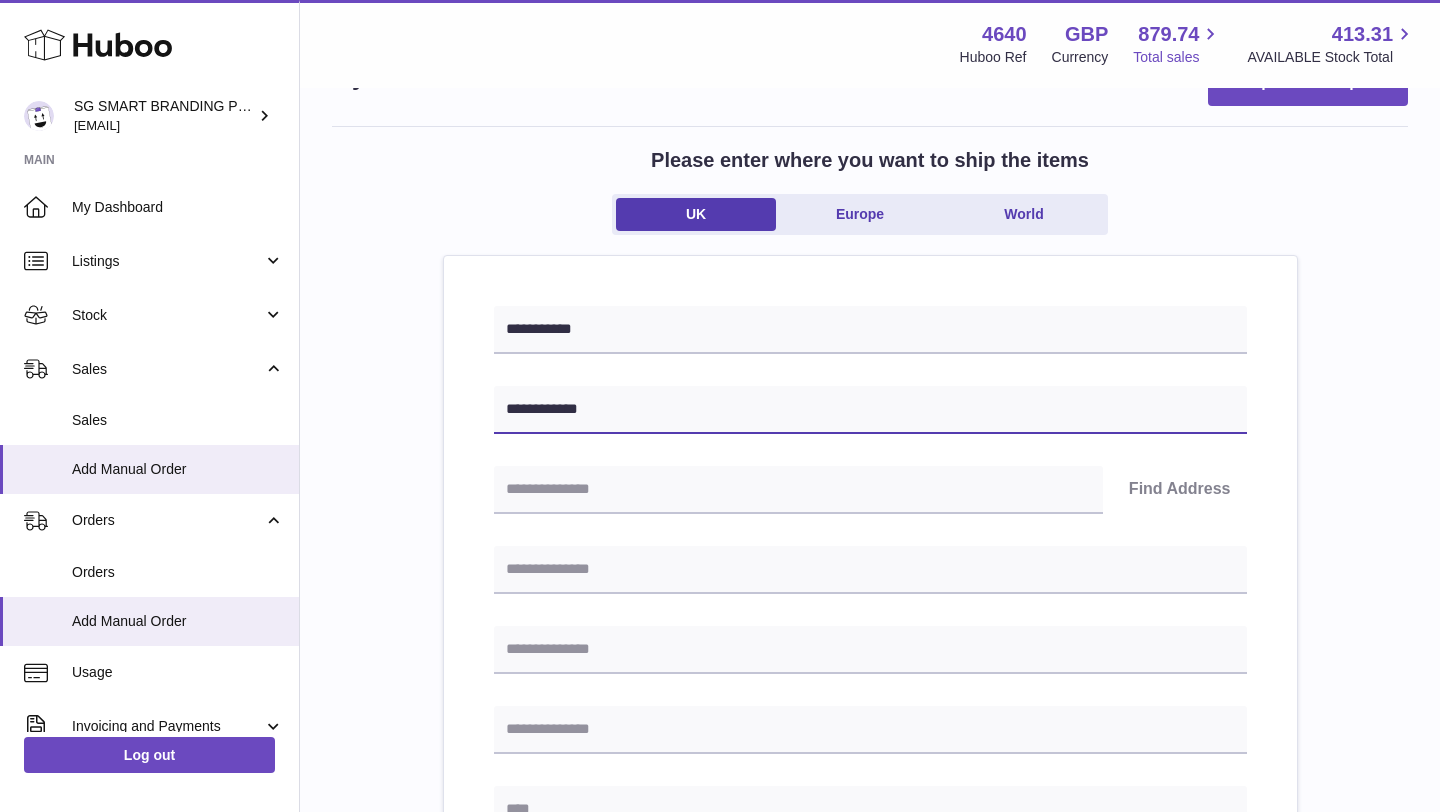 type on "**********" 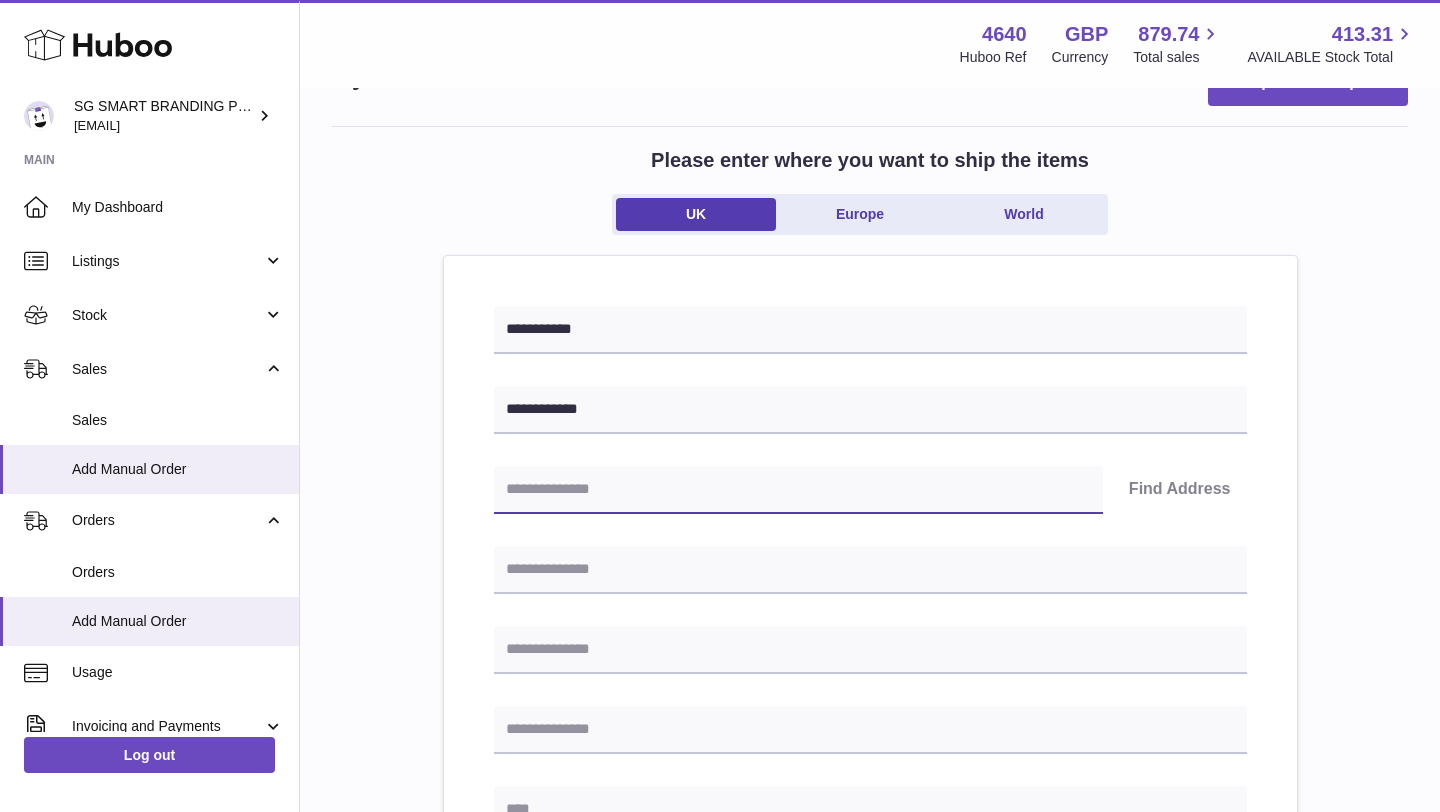 click at bounding box center [798, 490] 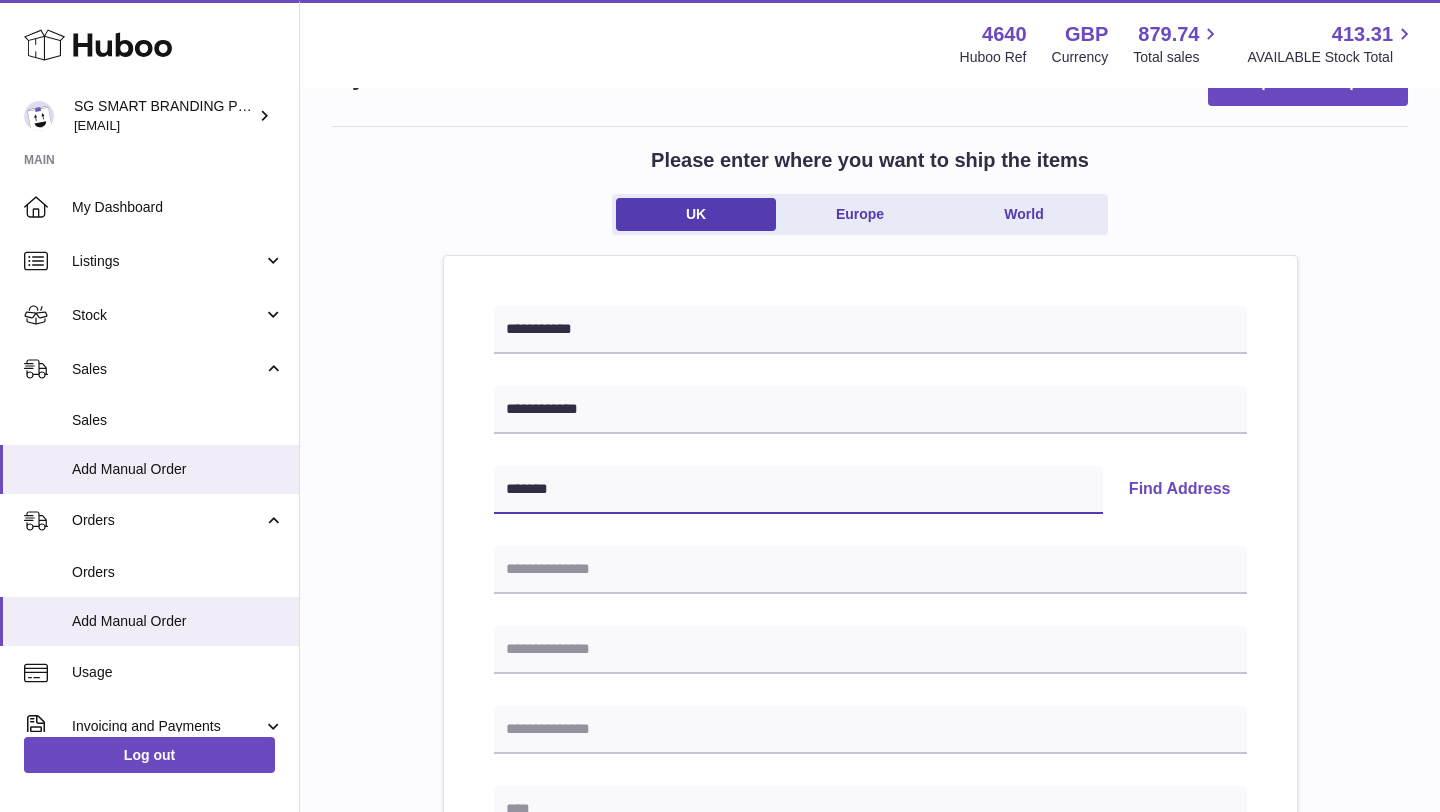 type on "*******" 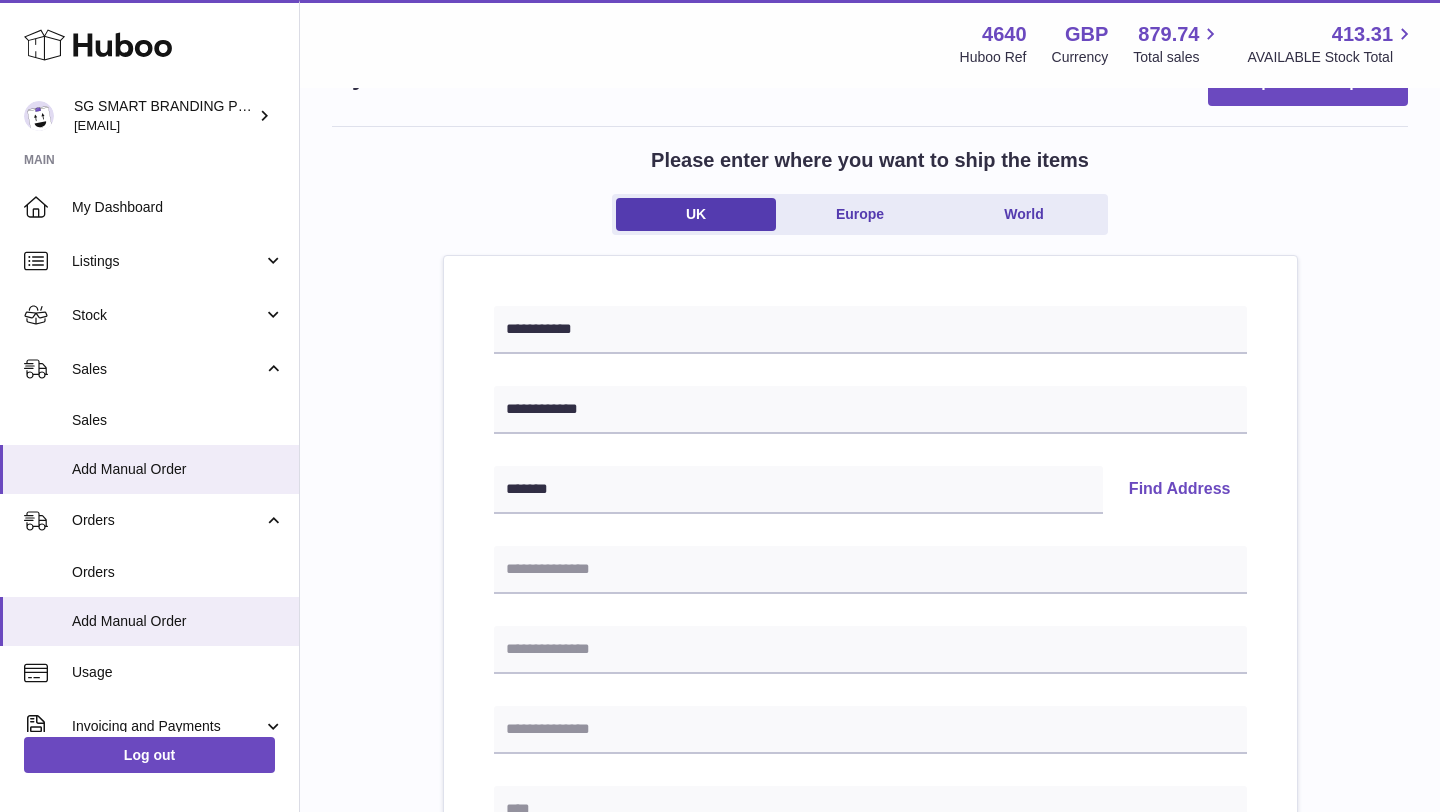 click on "Find Address" at bounding box center (1180, 490) 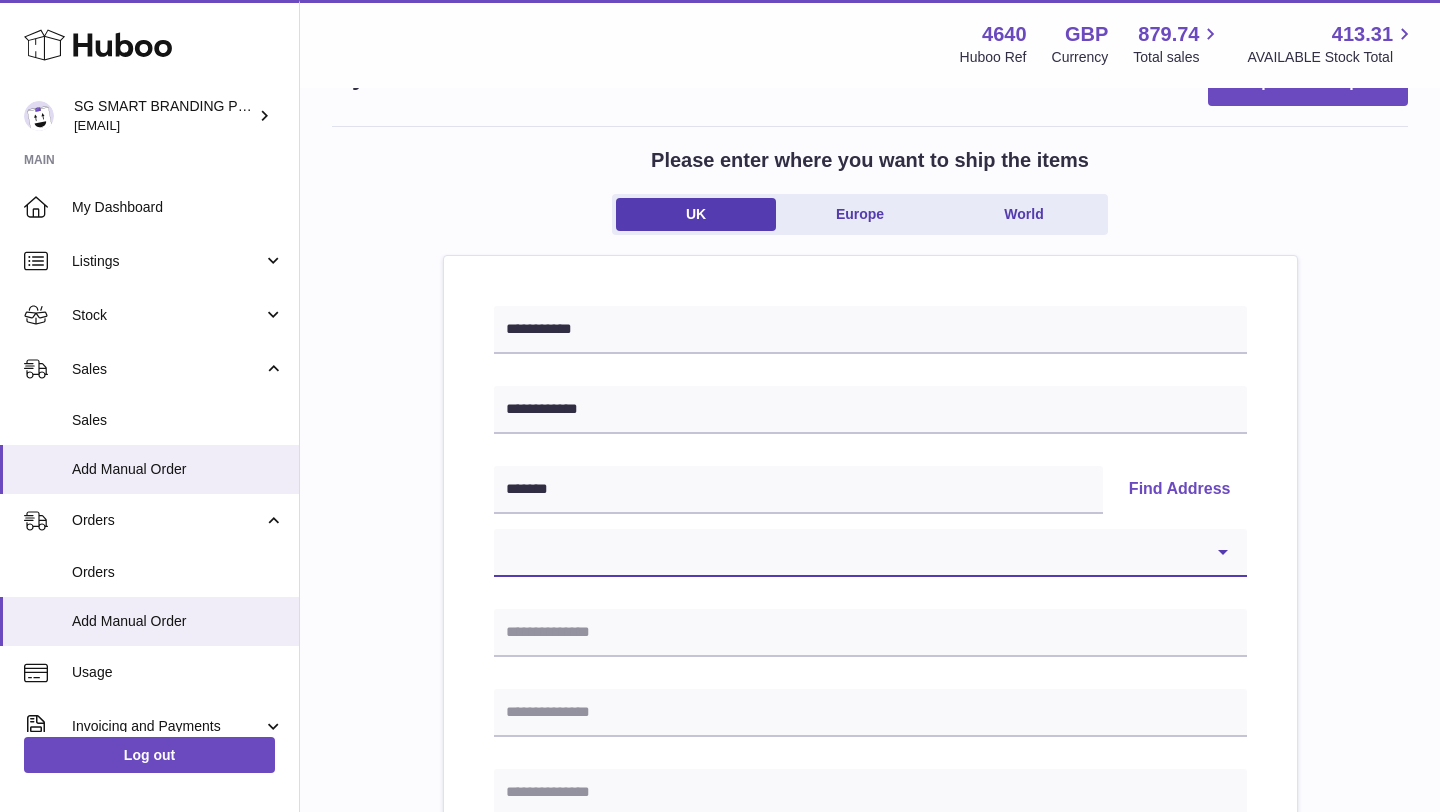 click on "**********" at bounding box center (870, 553) 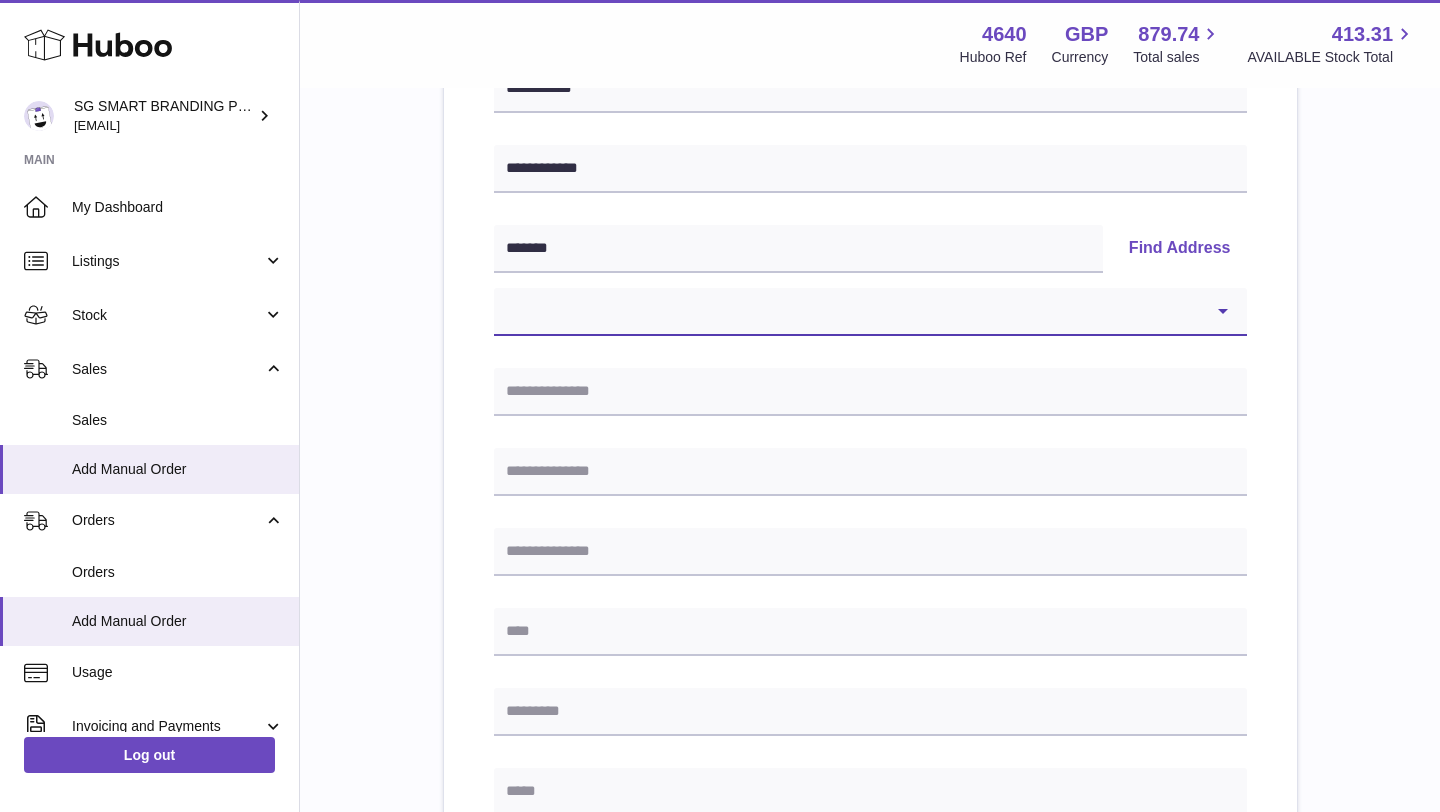 scroll, scrollTop: 310, scrollLeft: 0, axis: vertical 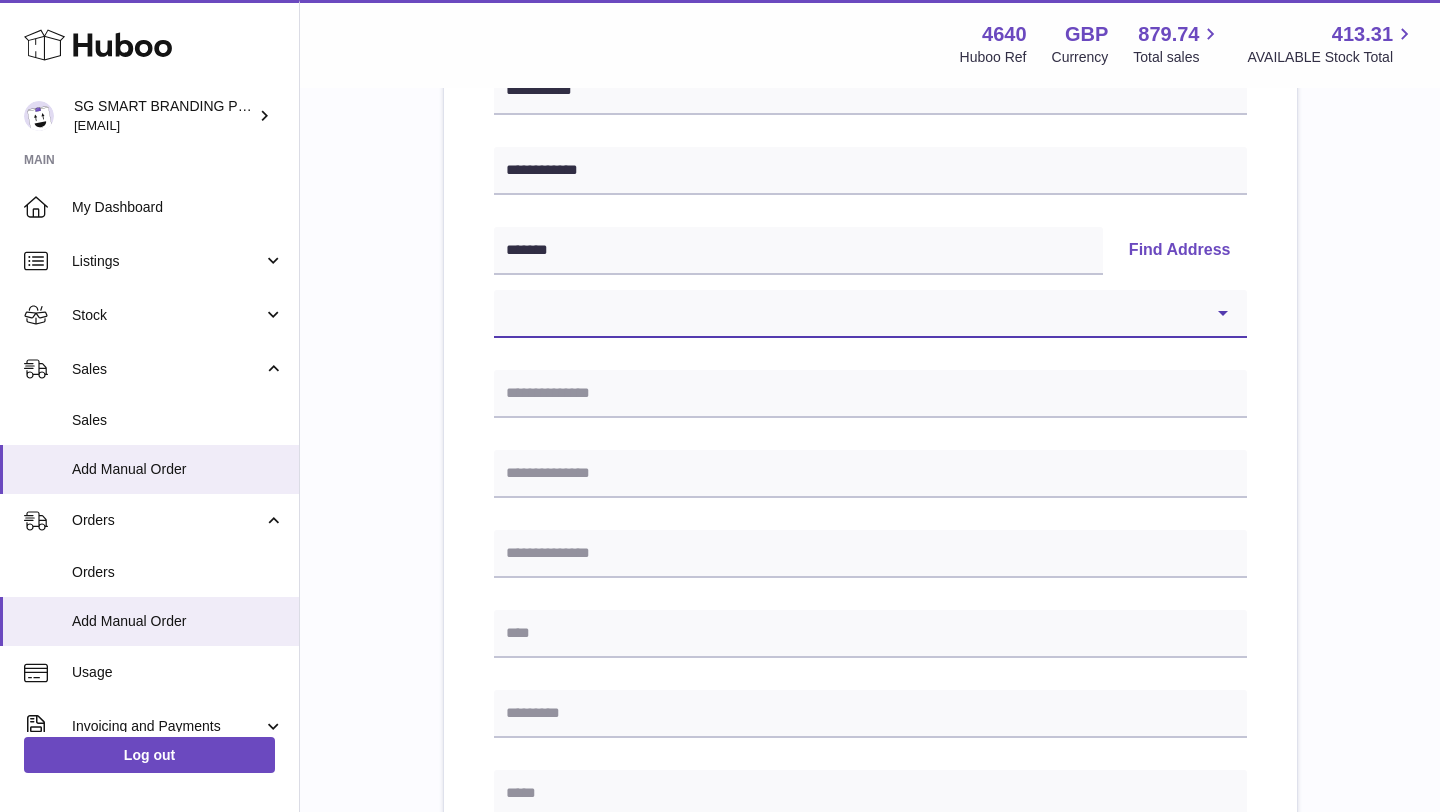 click on "**********" at bounding box center [870, 314] 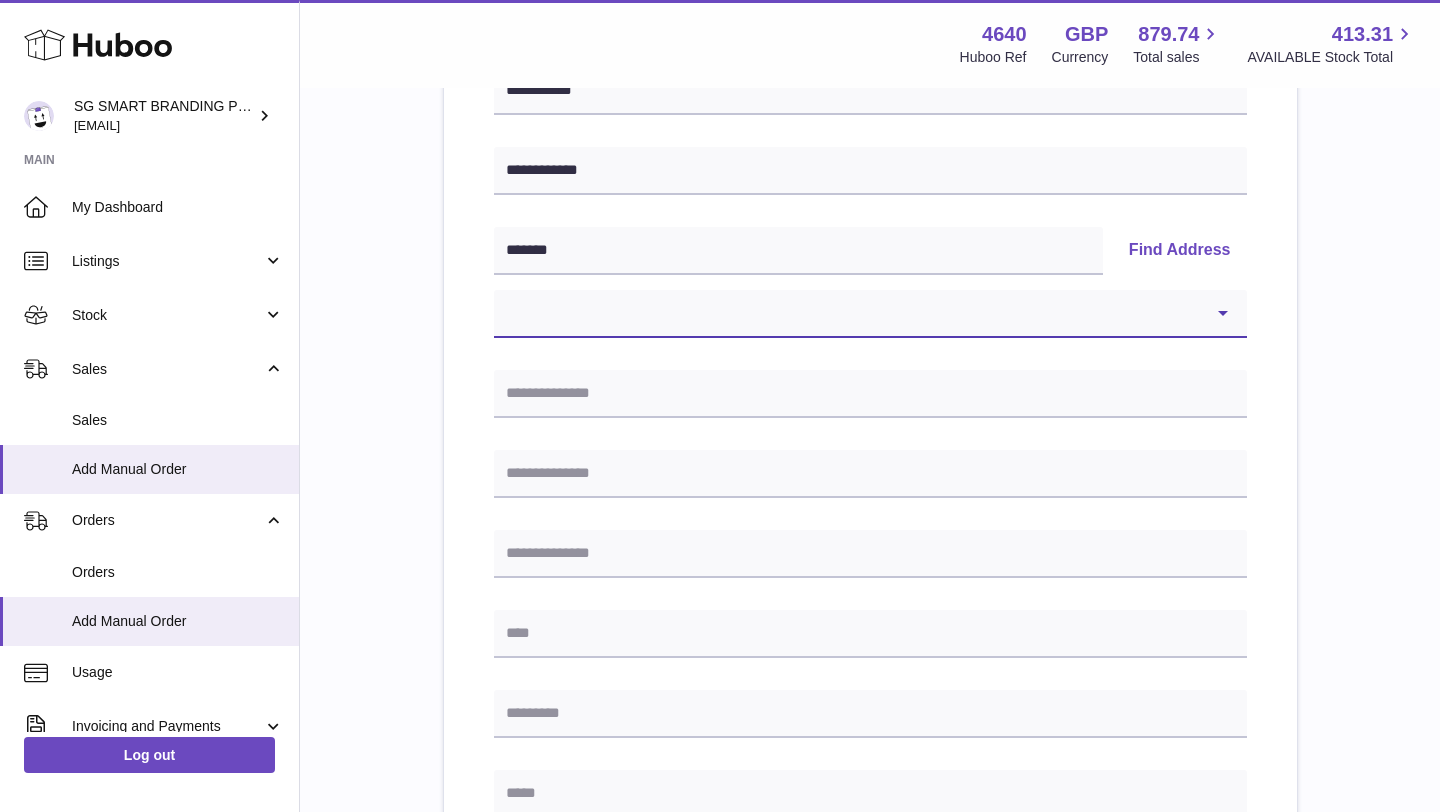 select on "**" 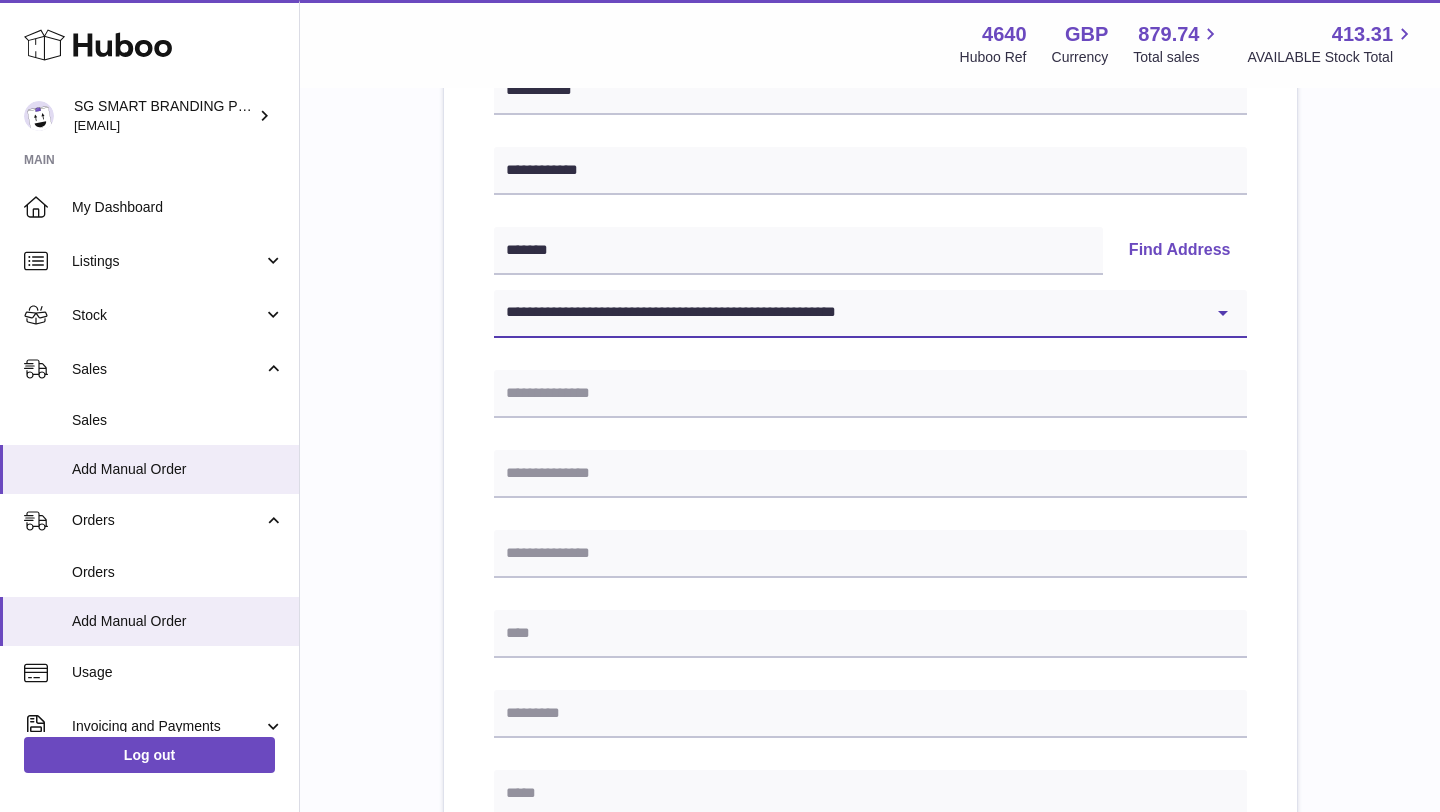 type on "**********" 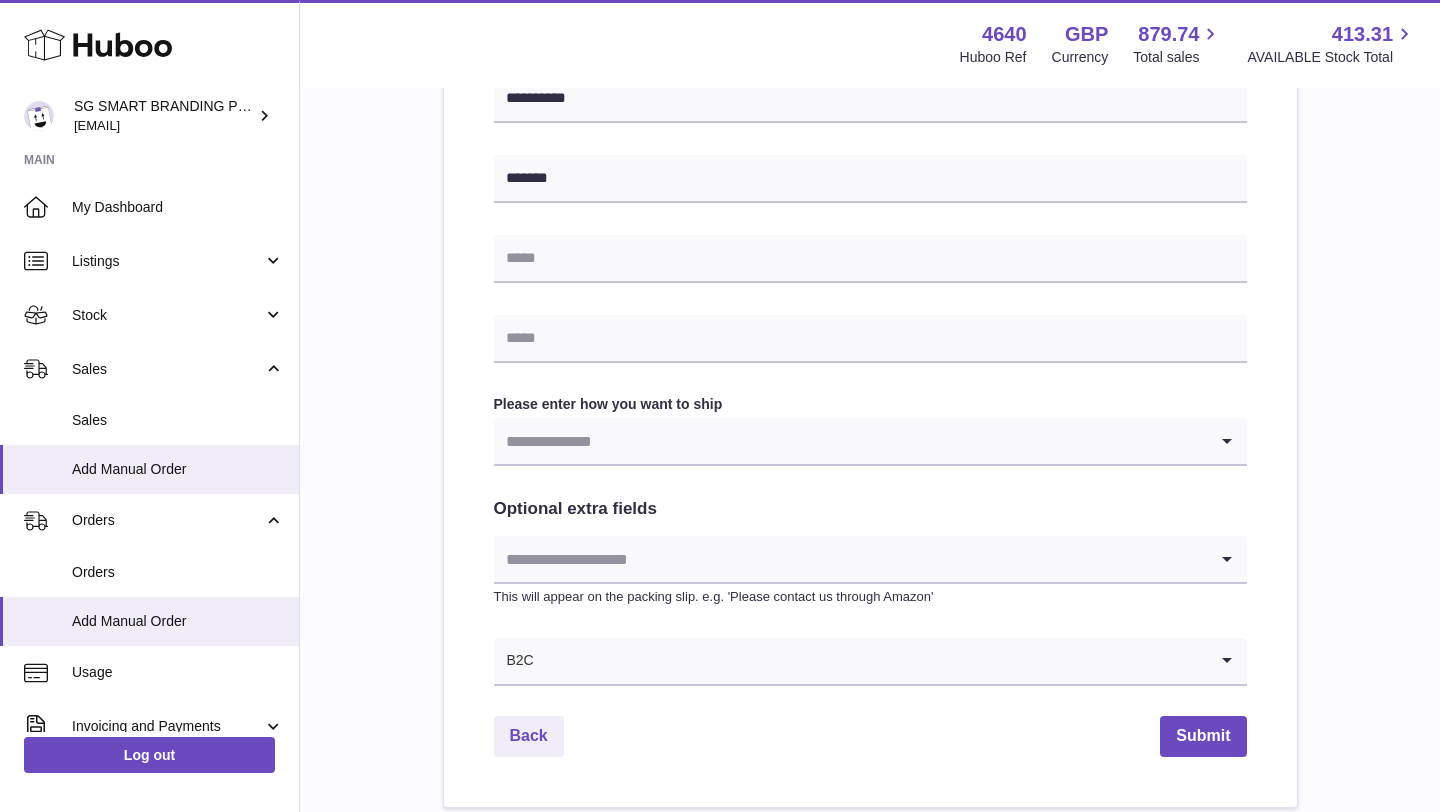 scroll, scrollTop: 817, scrollLeft: 0, axis: vertical 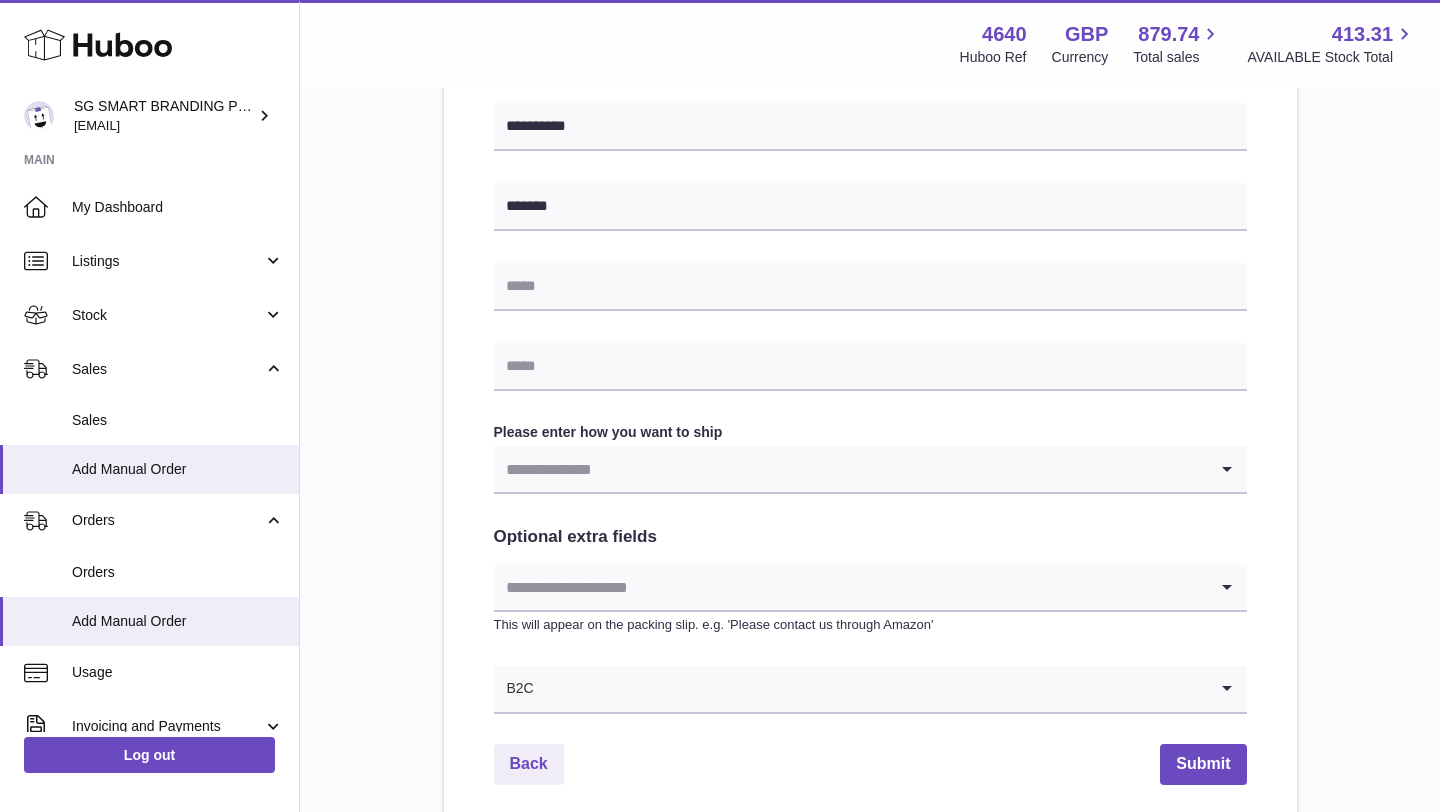 click on "**********" at bounding box center [870, 137] 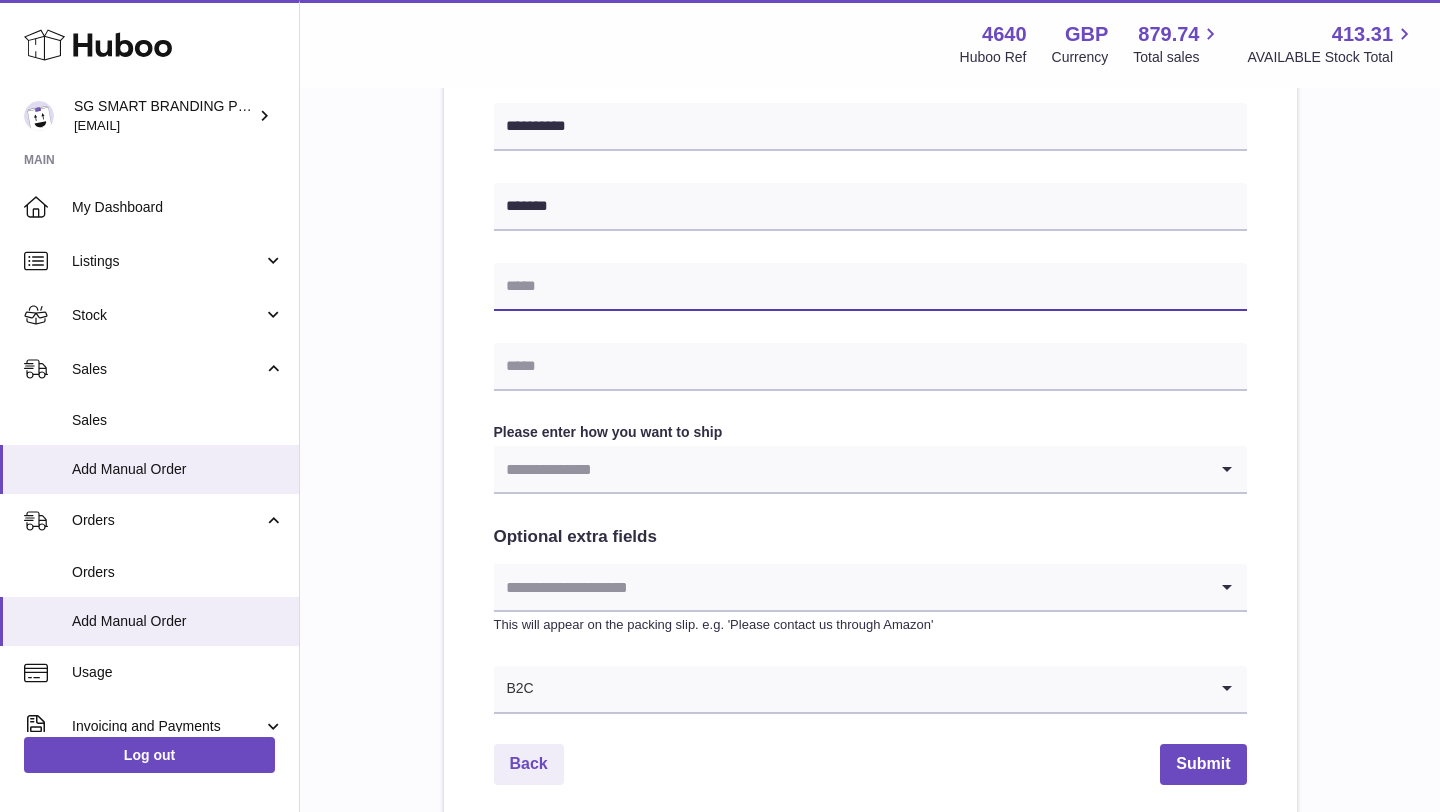 click at bounding box center [870, 287] 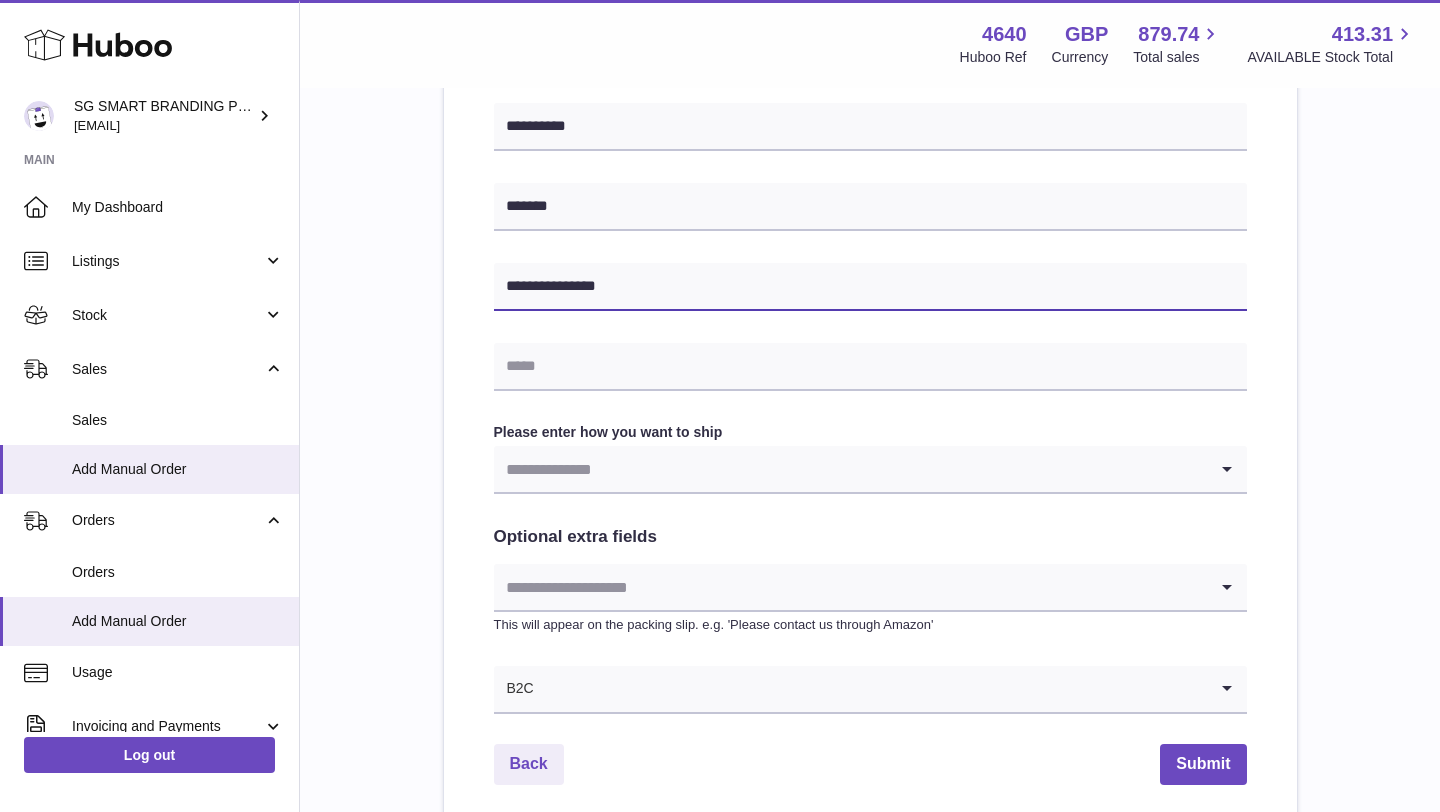 type on "**********" 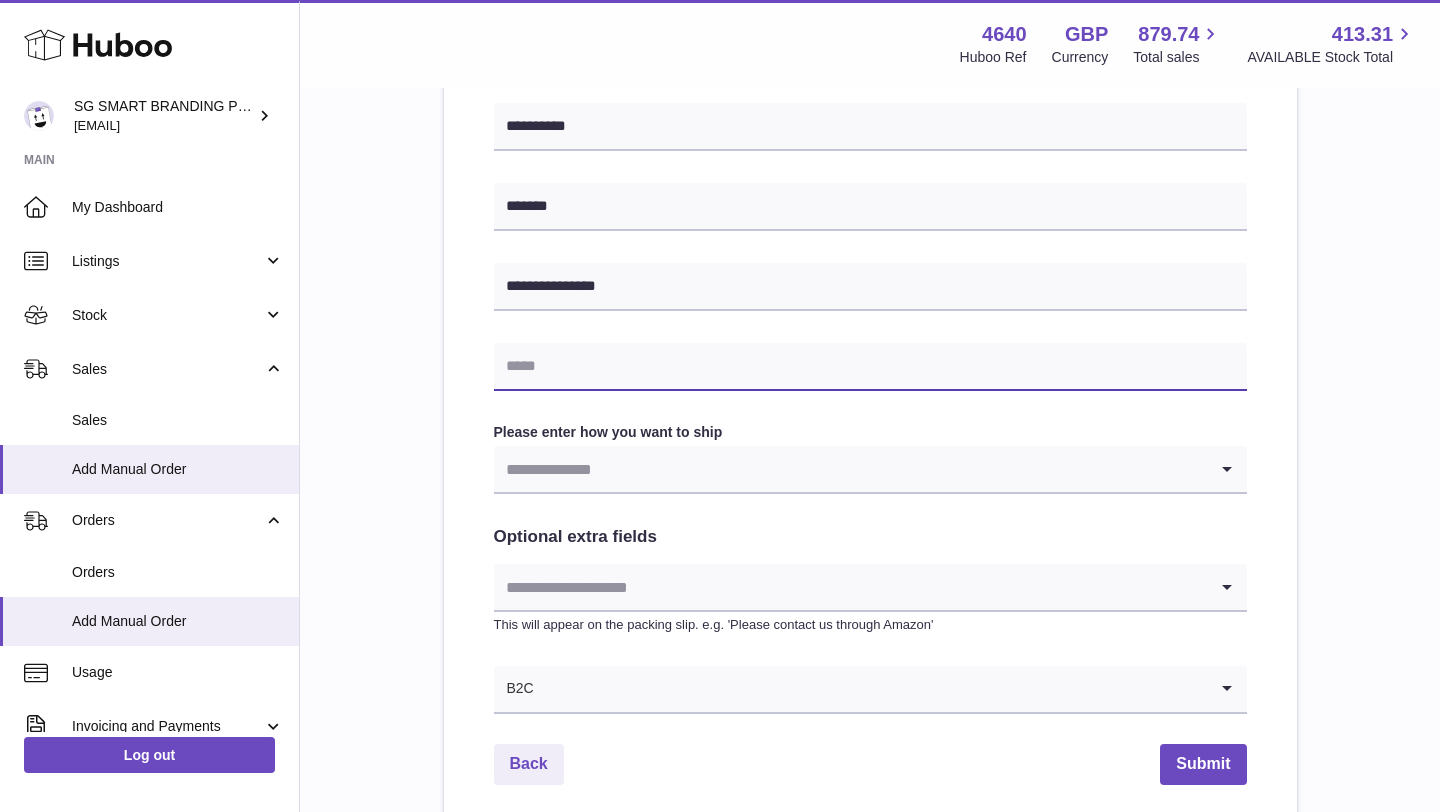 click at bounding box center (870, 367) 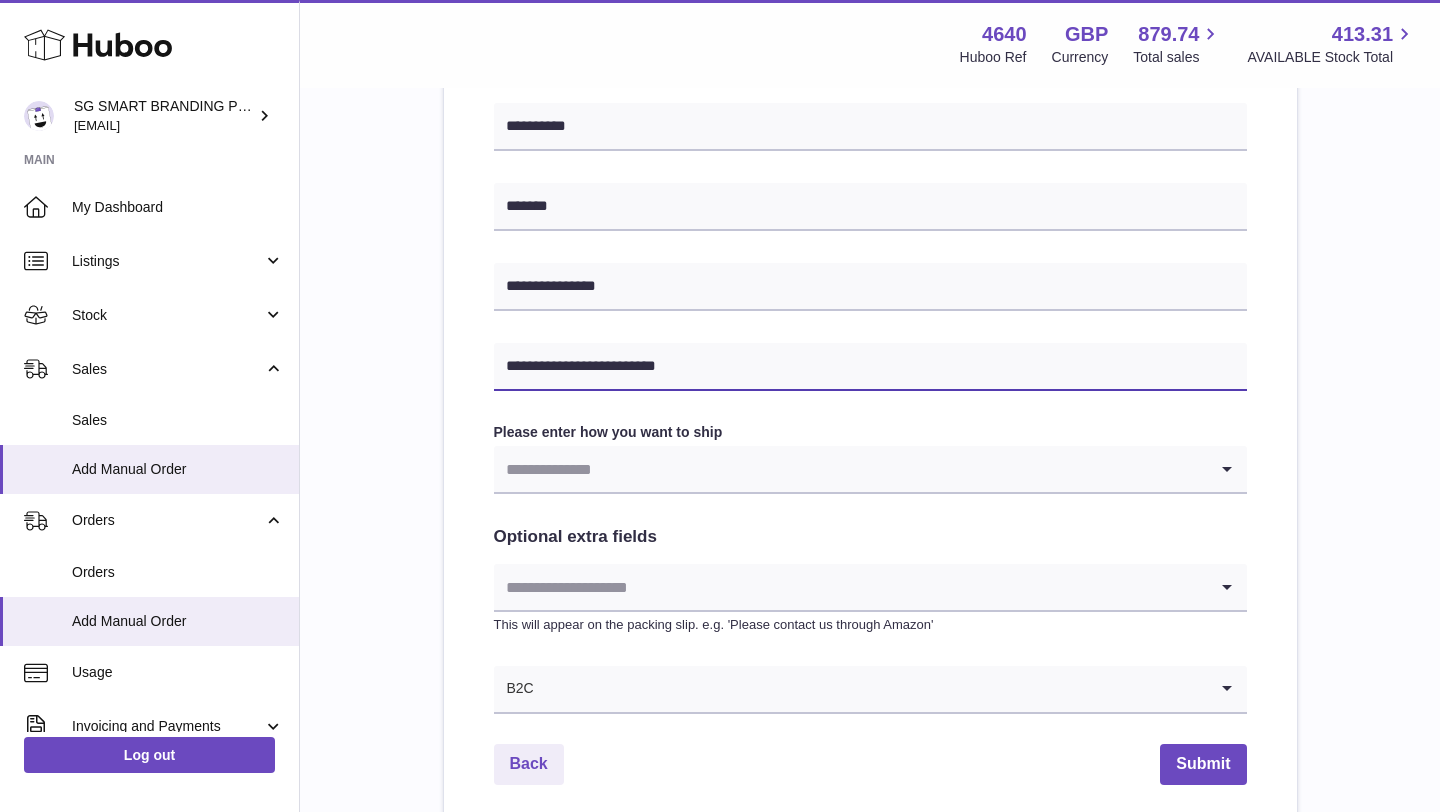 type on "**********" 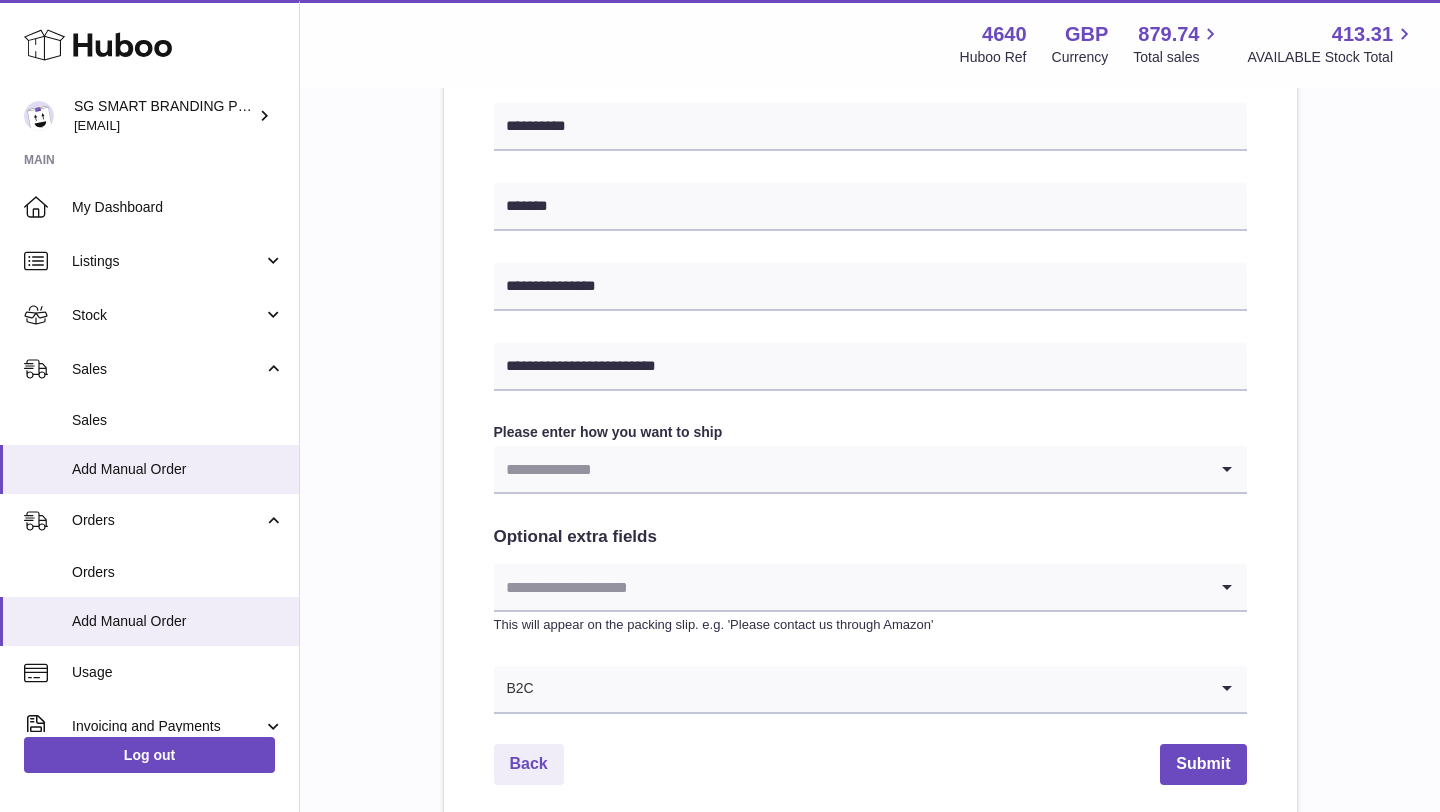 click at bounding box center (850, 469) 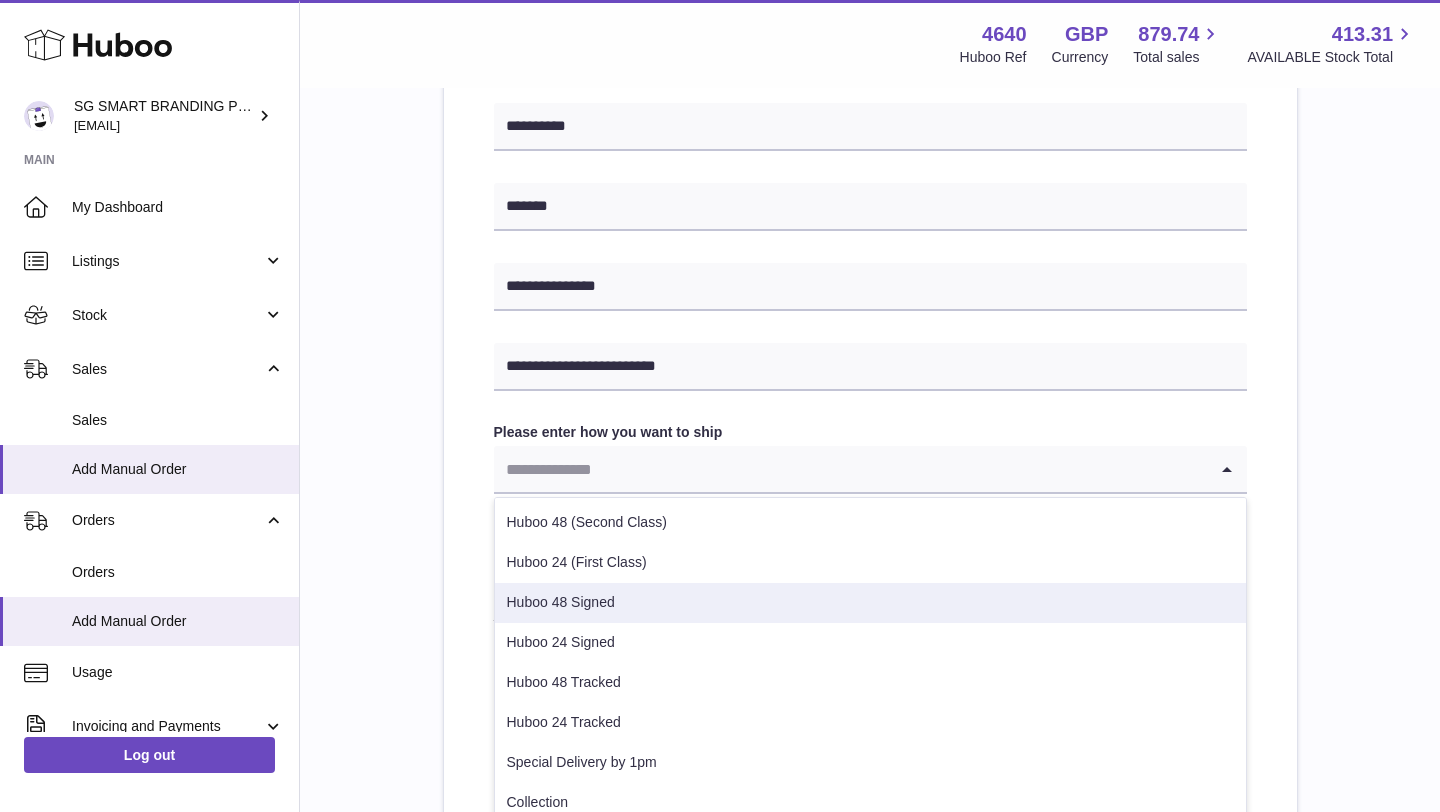click on "Huboo 48 Signed" at bounding box center (870, 603) 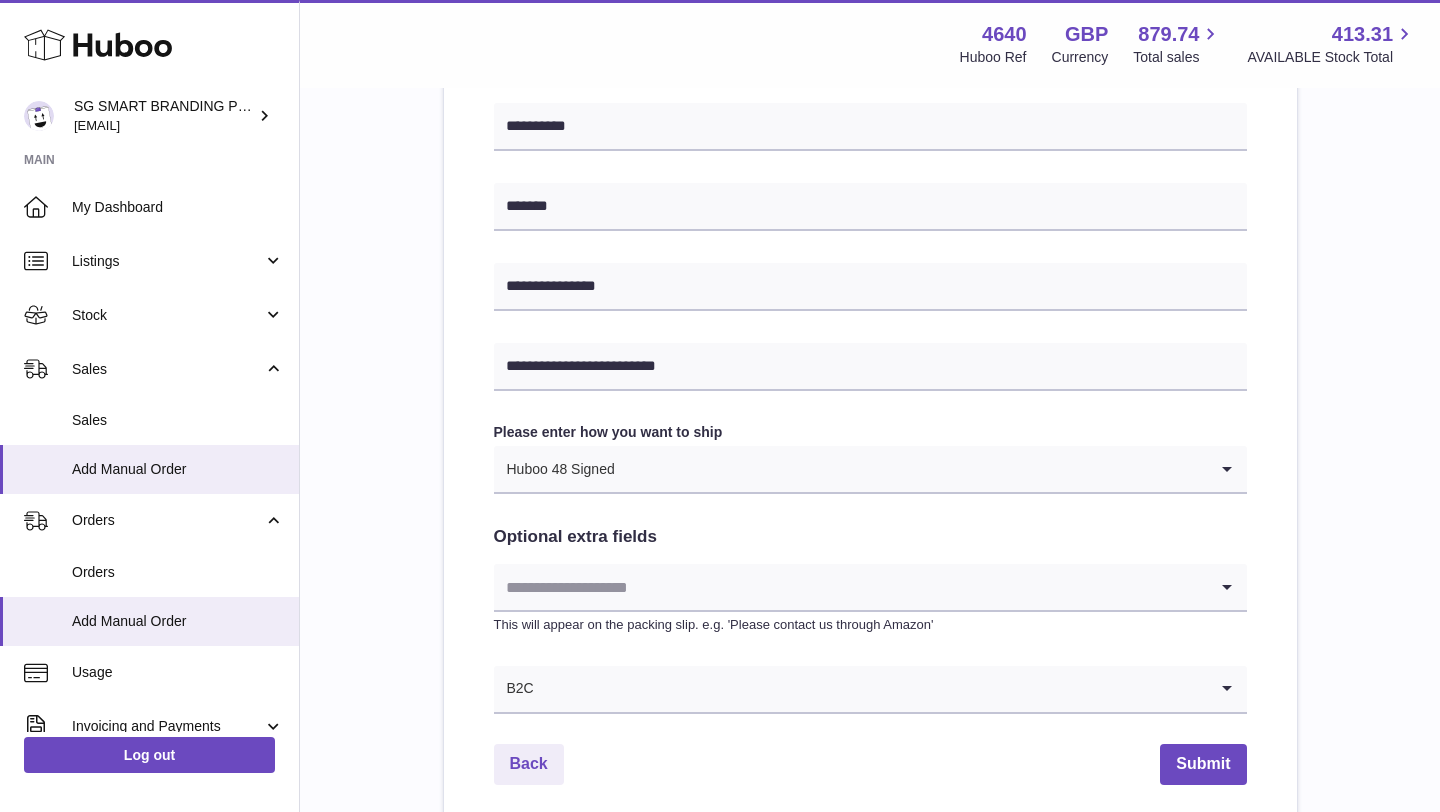 click on "**********" at bounding box center (870, 172) 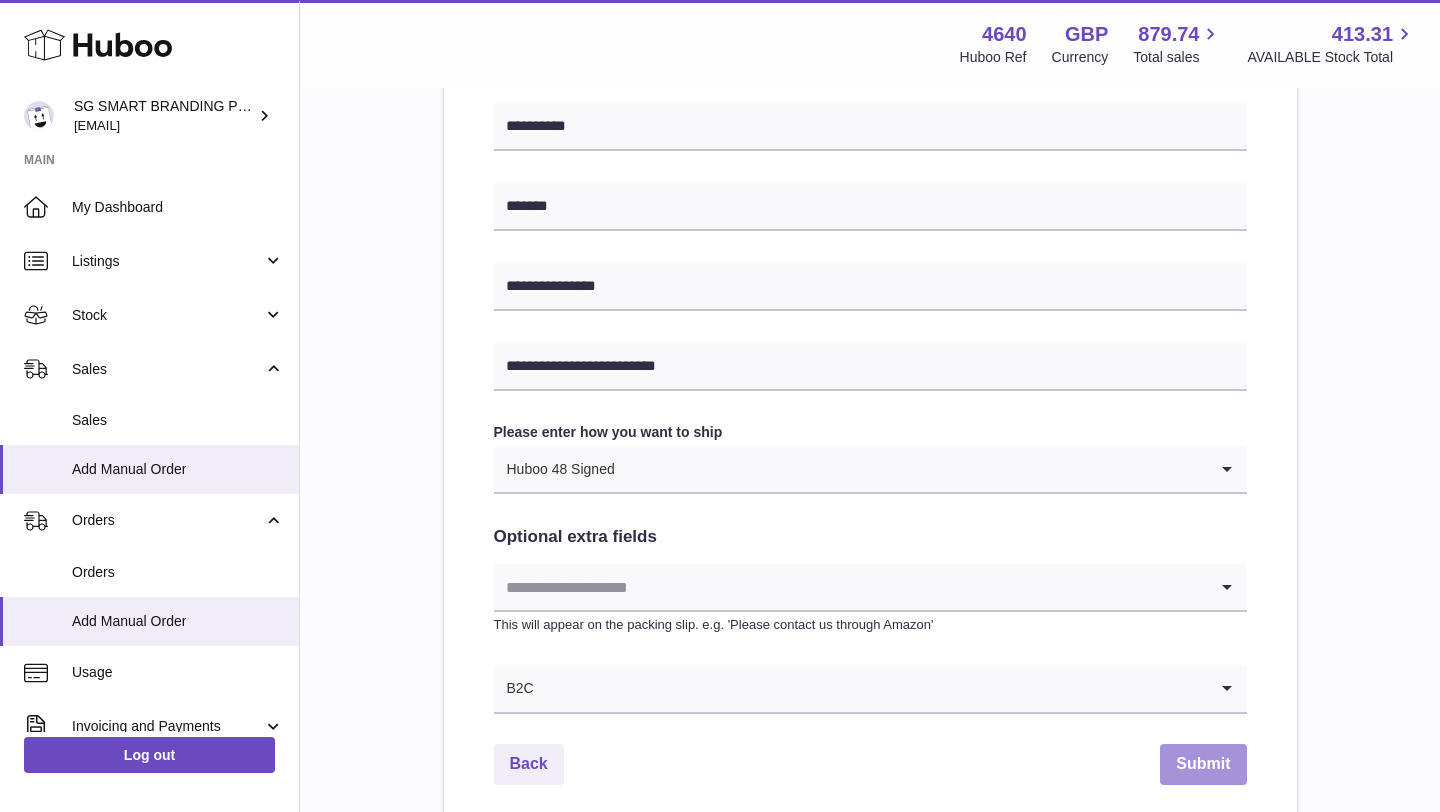 click on "Submit" at bounding box center (1203, 764) 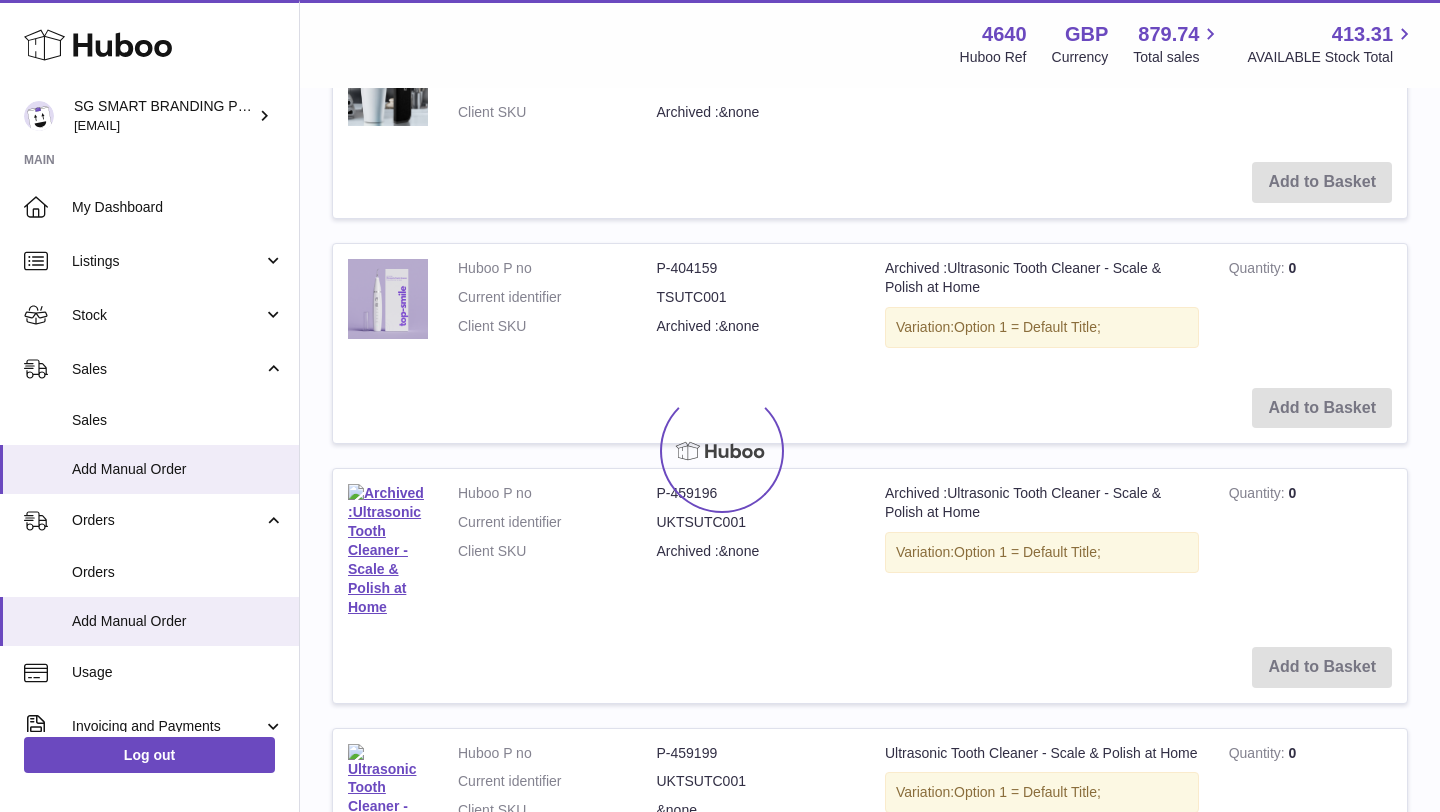 scroll, scrollTop: 0, scrollLeft: 0, axis: both 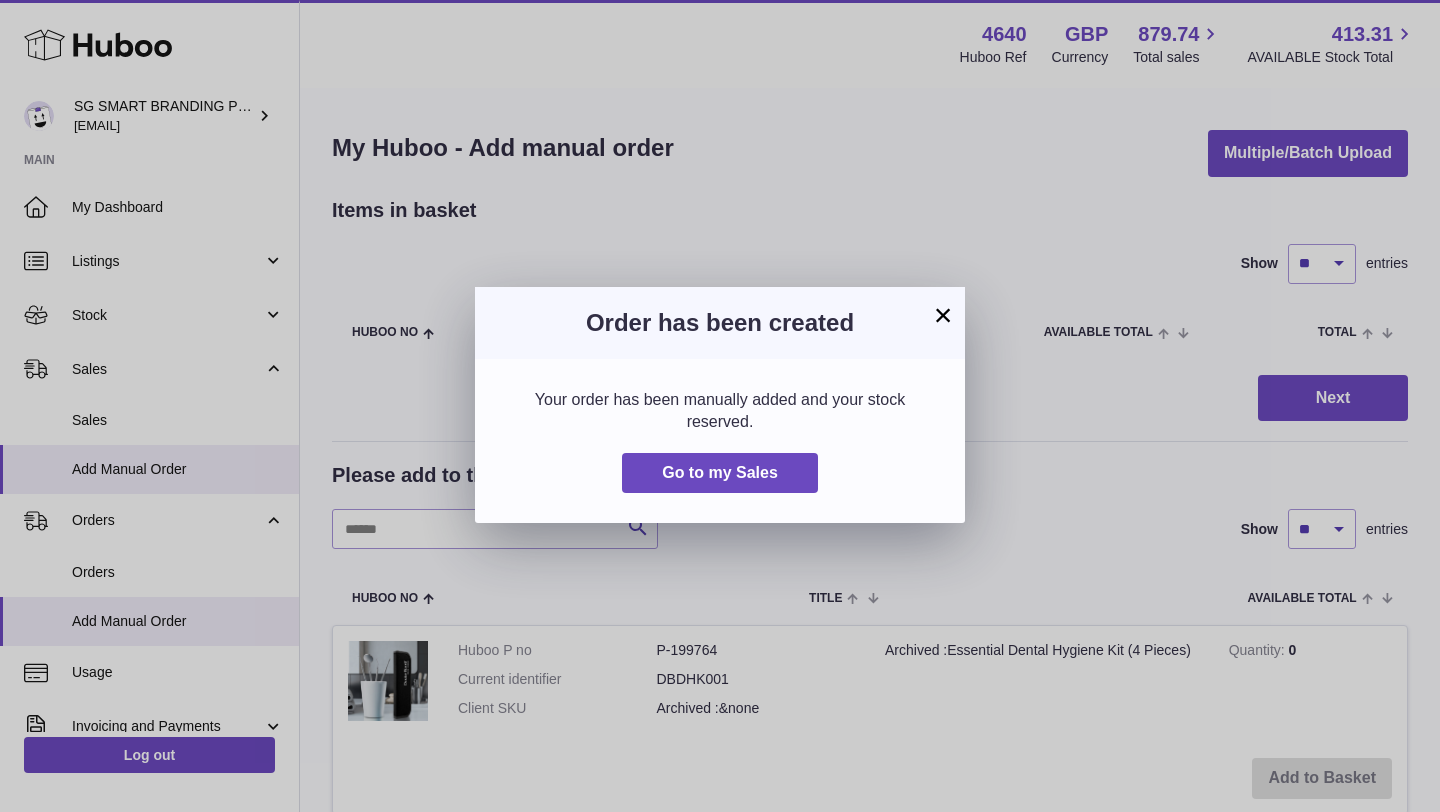 click on "×" at bounding box center [943, 315] 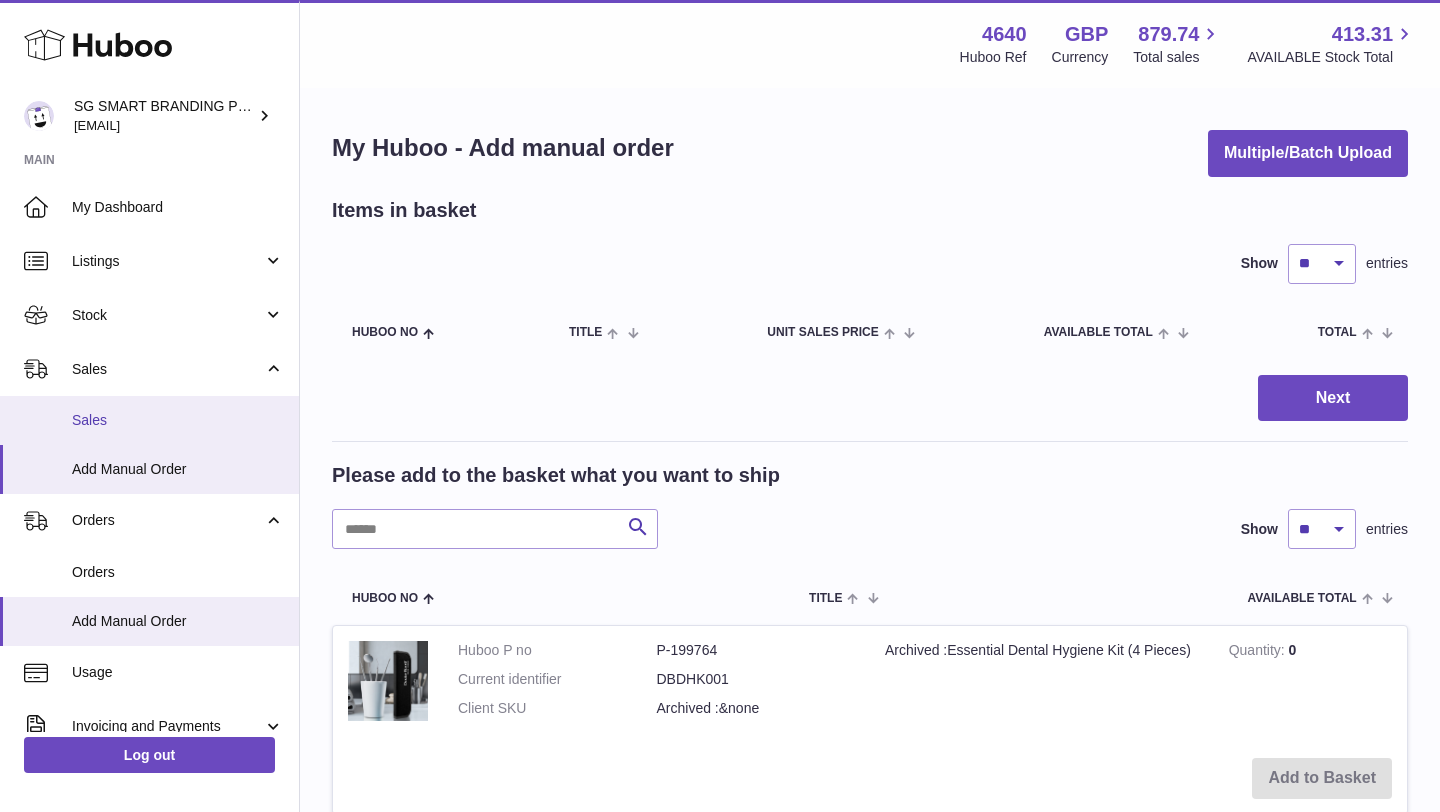 click on "Sales" at bounding box center [178, 420] 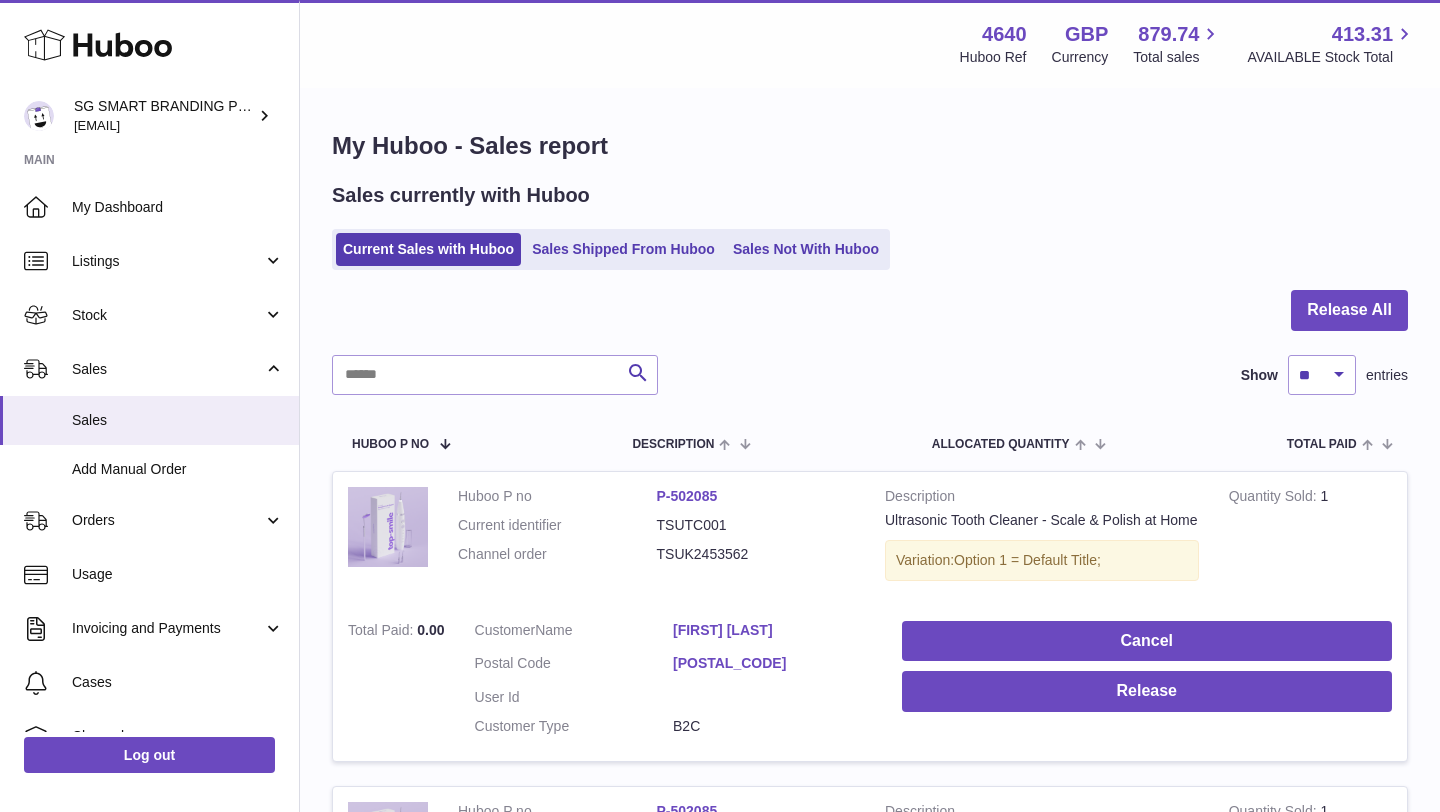 scroll, scrollTop: 0, scrollLeft: 0, axis: both 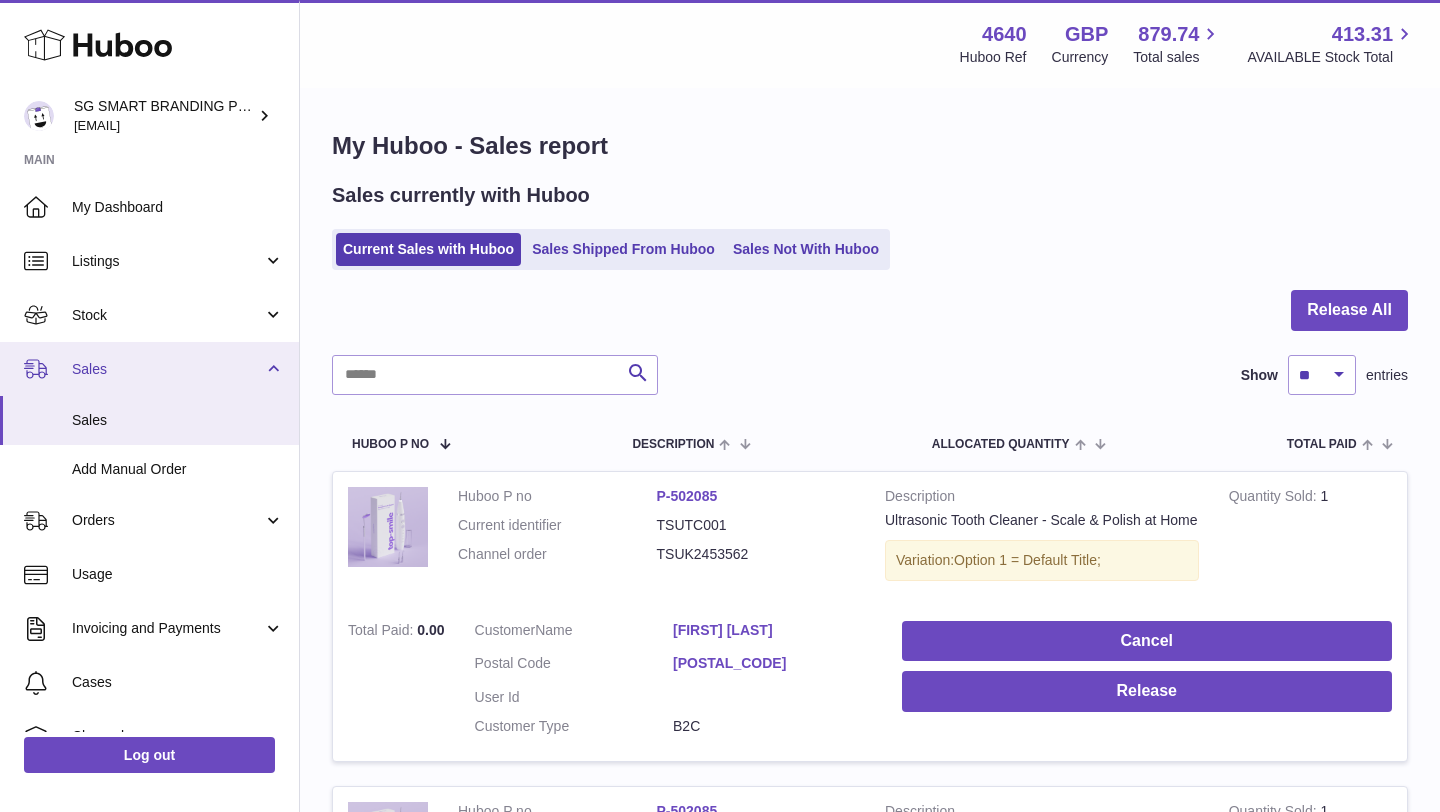 click on "Sales" at bounding box center (167, 369) 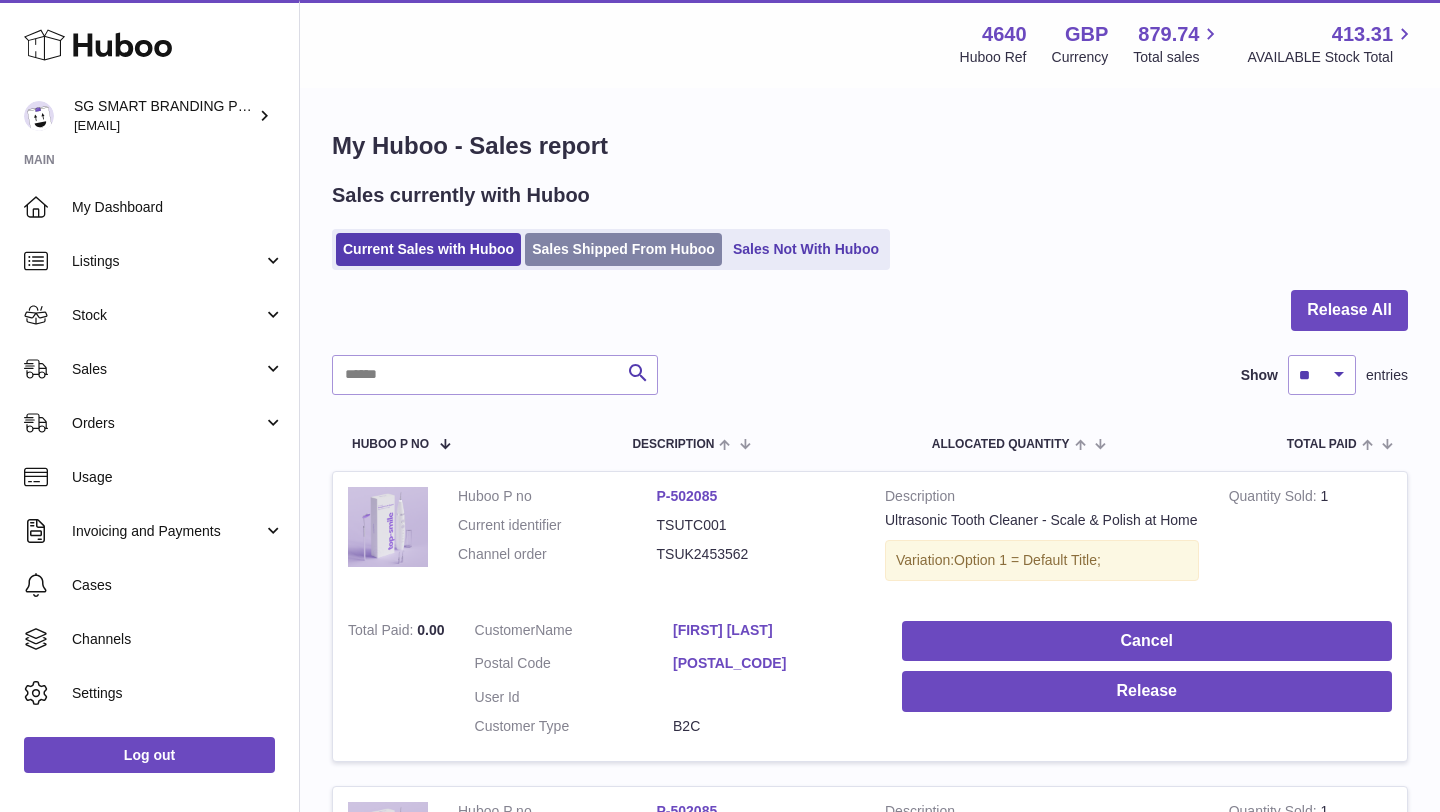 click on "Sales Shipped From Huboo" at bounding box center [623, 249] 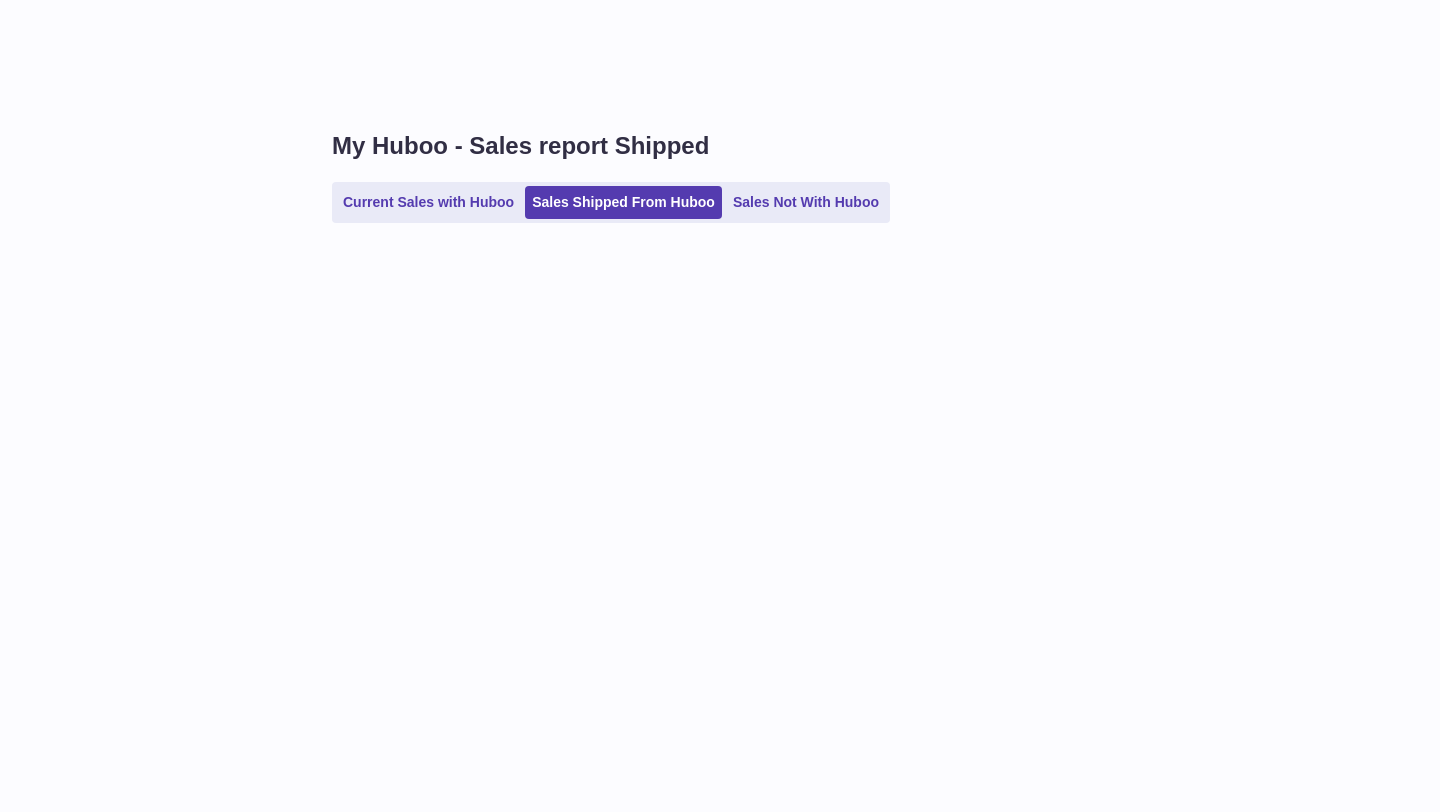 scroll, scrollTop: 0, scrollLeft: 0, axis: both 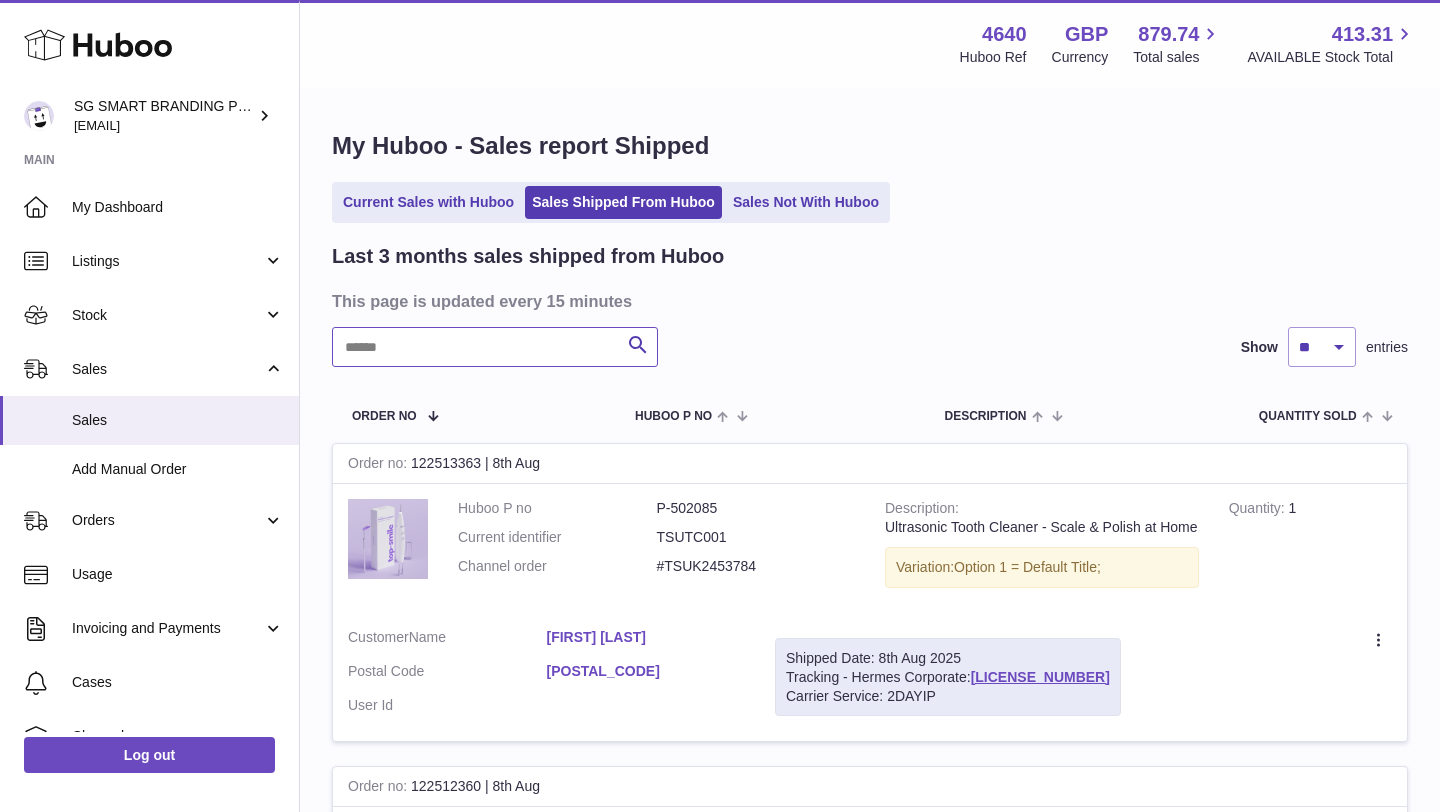 click at bounding box center (495, 347) 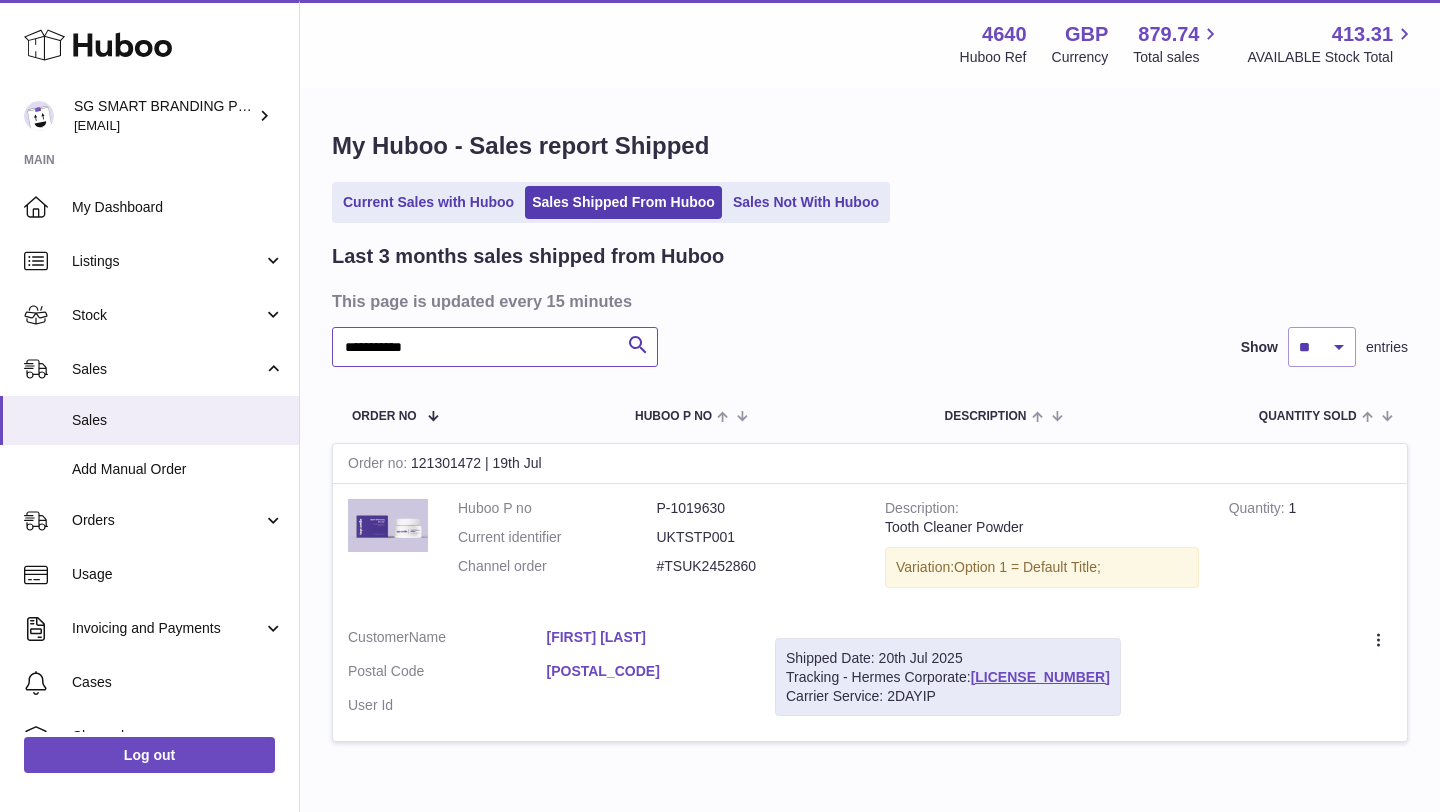 type on "**********" 